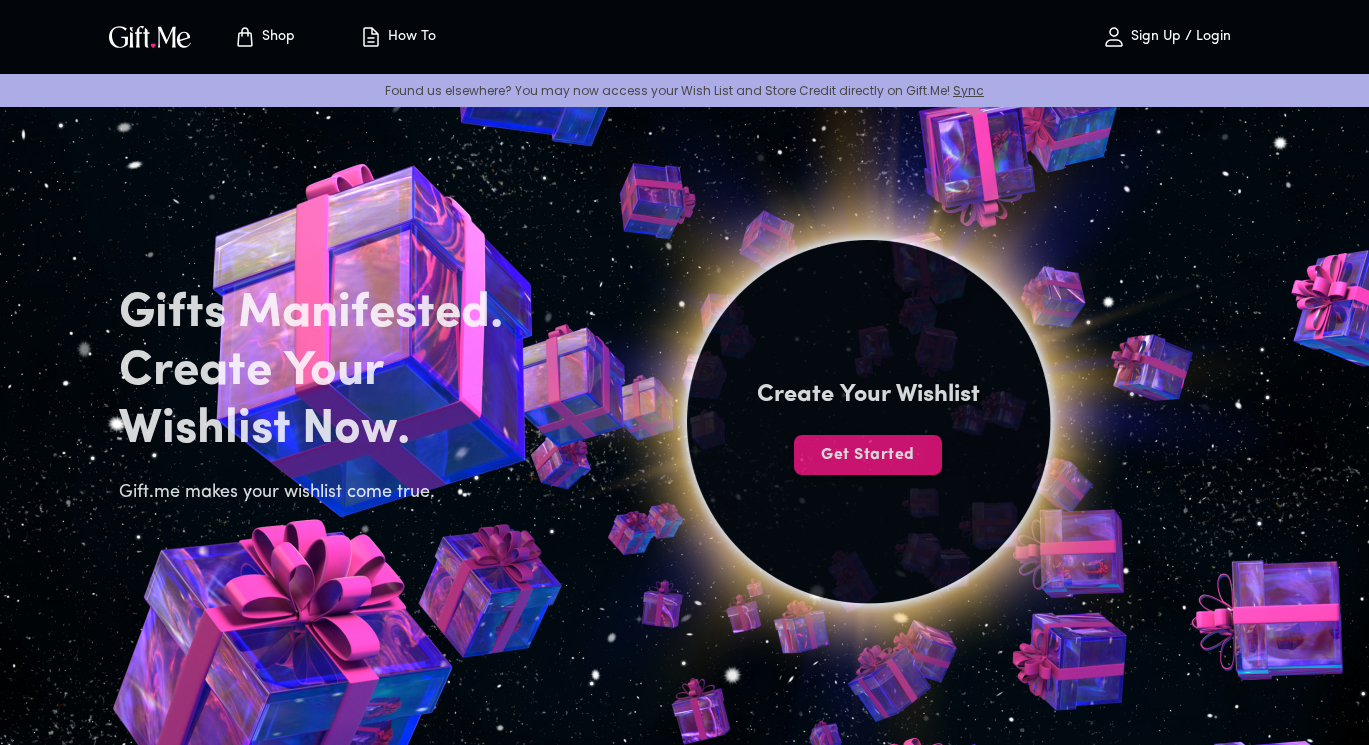 scroll, scrollTop: 0, scrollLeft: 0, axis: both 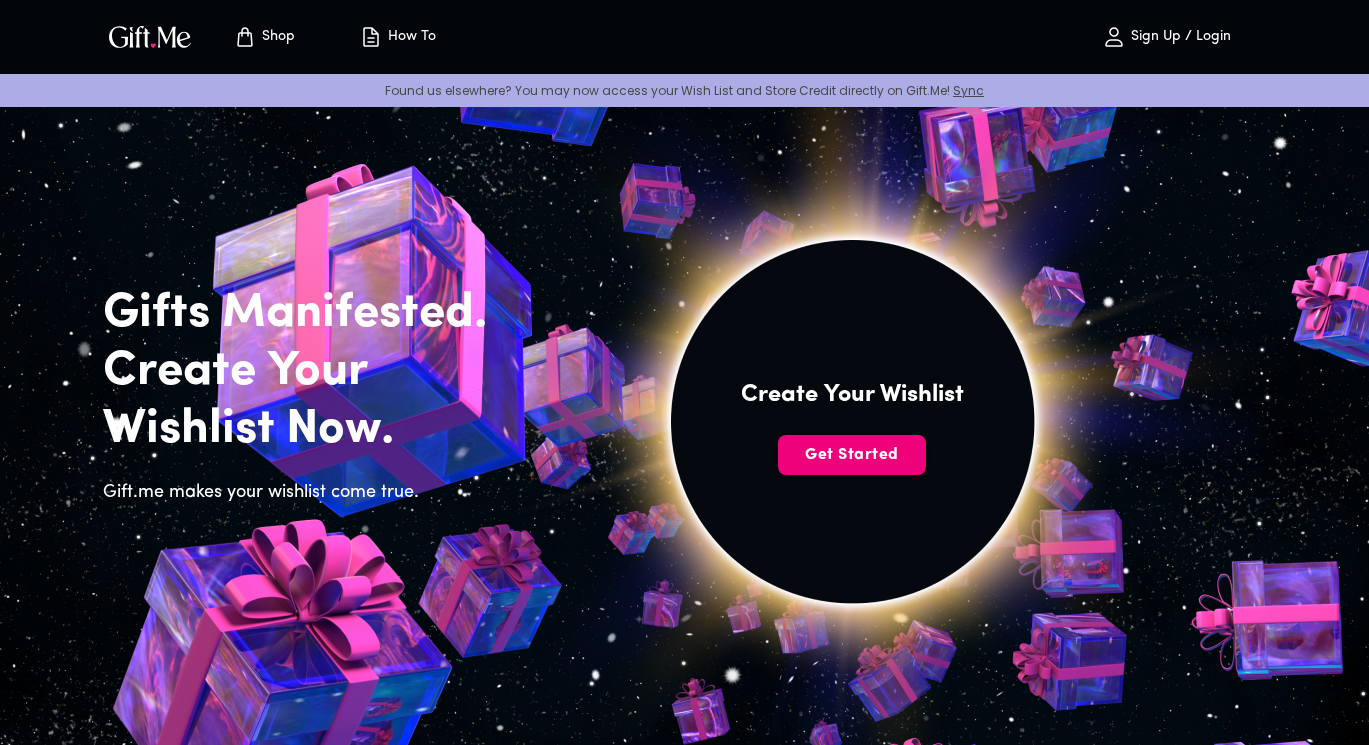 click on "Get Started" at bounding box center [852, 455] 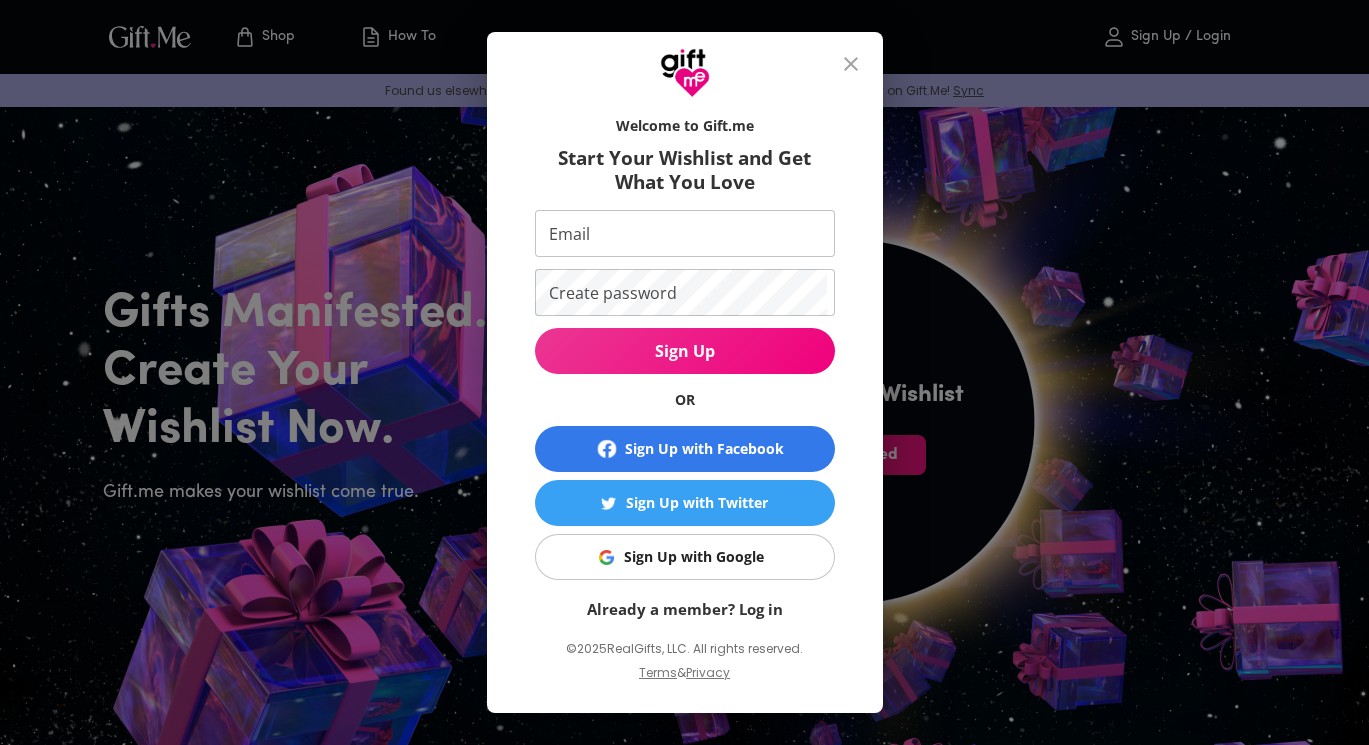 click on "Sign Up with Google" at bounding box center (694, 557) 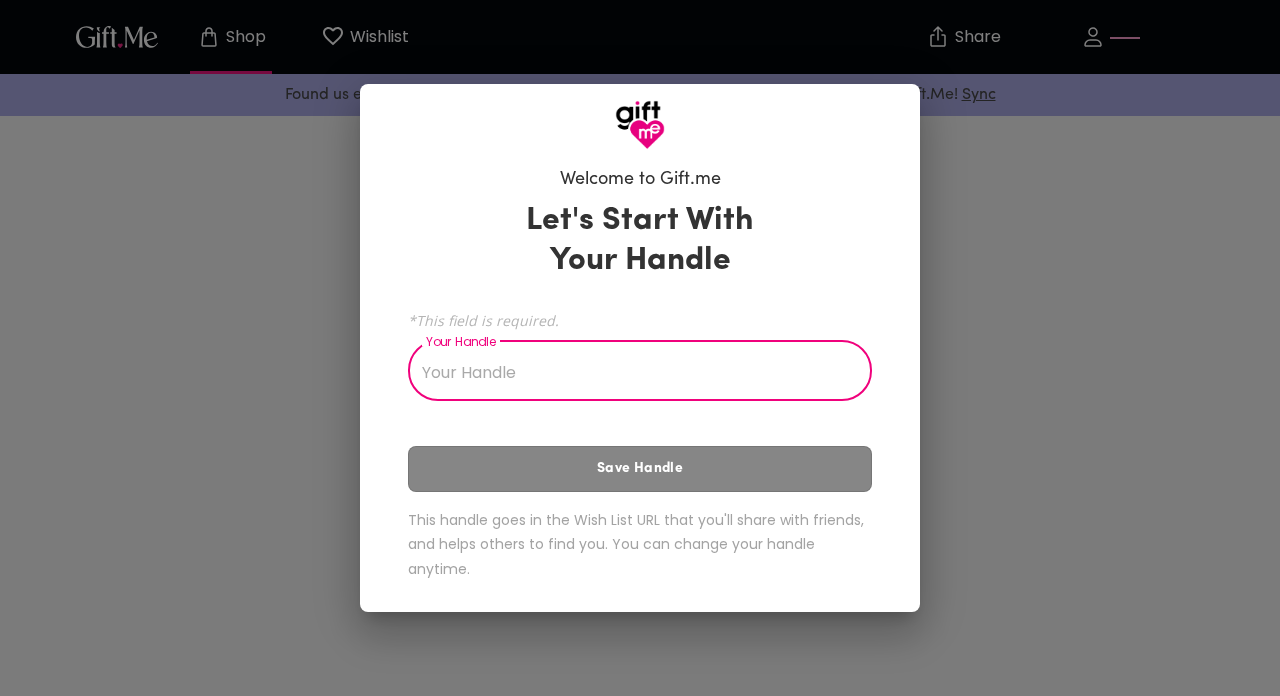 scroll, scrollTop: 0, scrollLeft: 0, axis: both 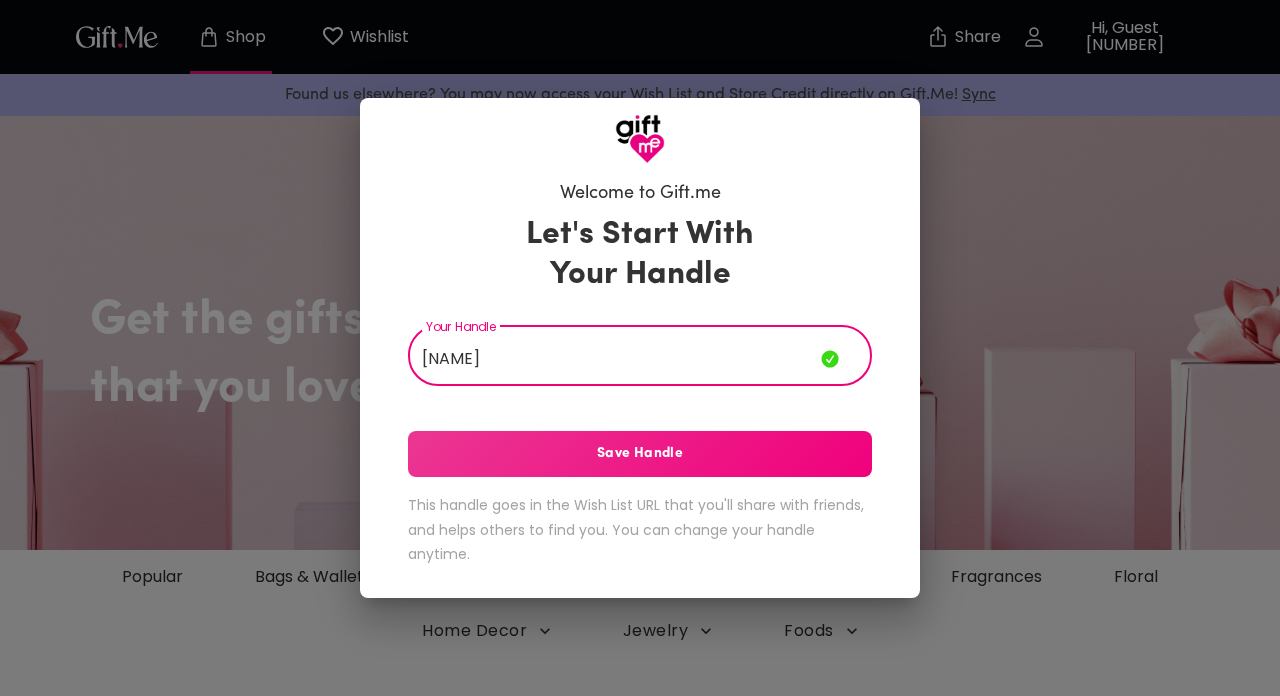 drag, startPoint x: 545, startPoint y: 411, endPoint x: 681, endPoint y: 464, distance: 145.96233 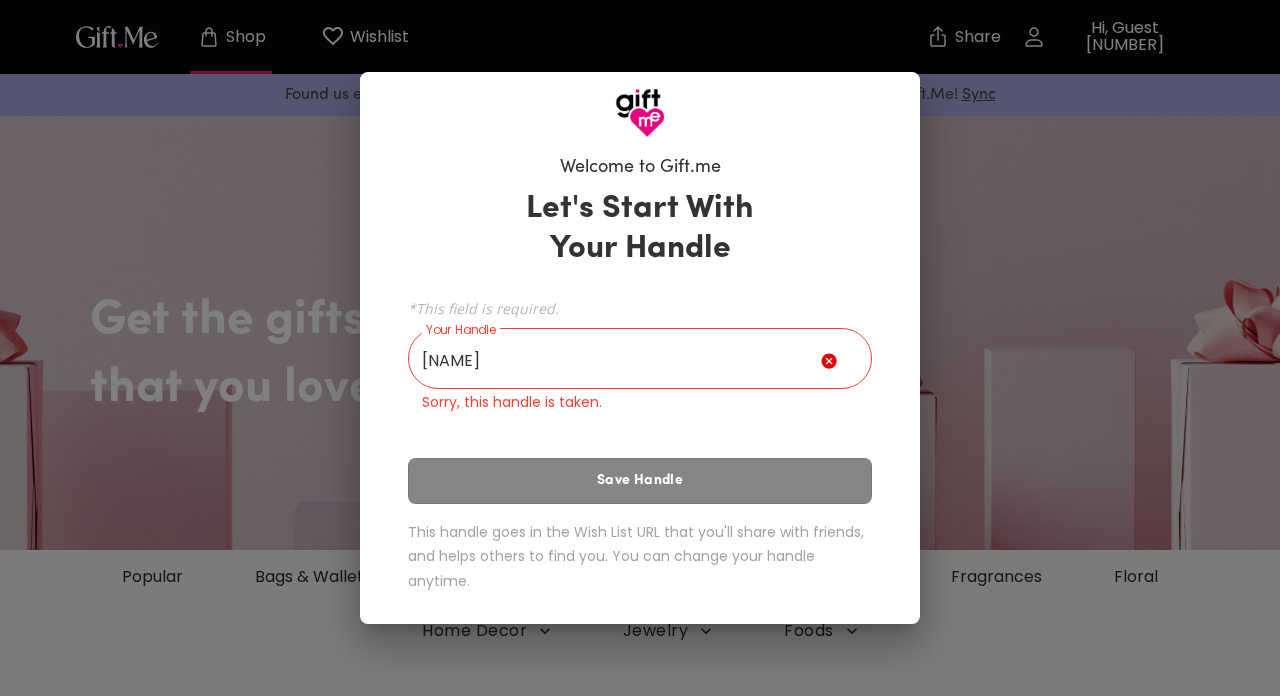 click on "Ayanna" at bounding box center [614, 361] 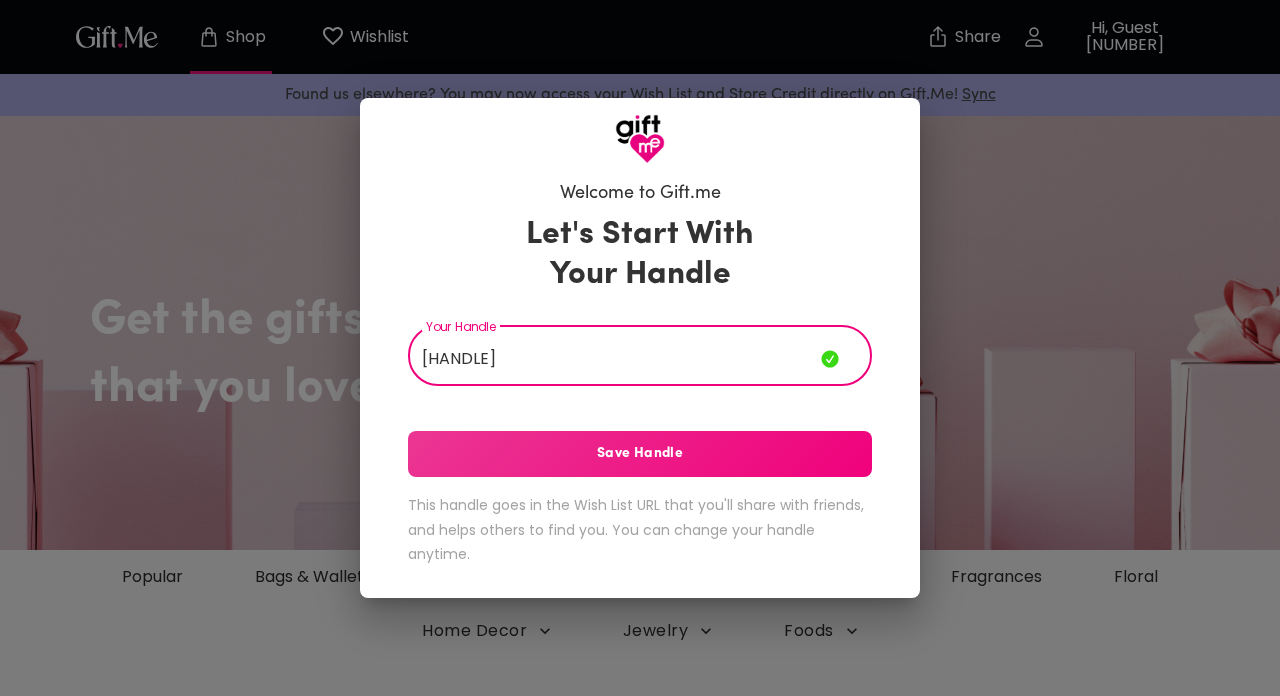 type on "[USERNAME]" 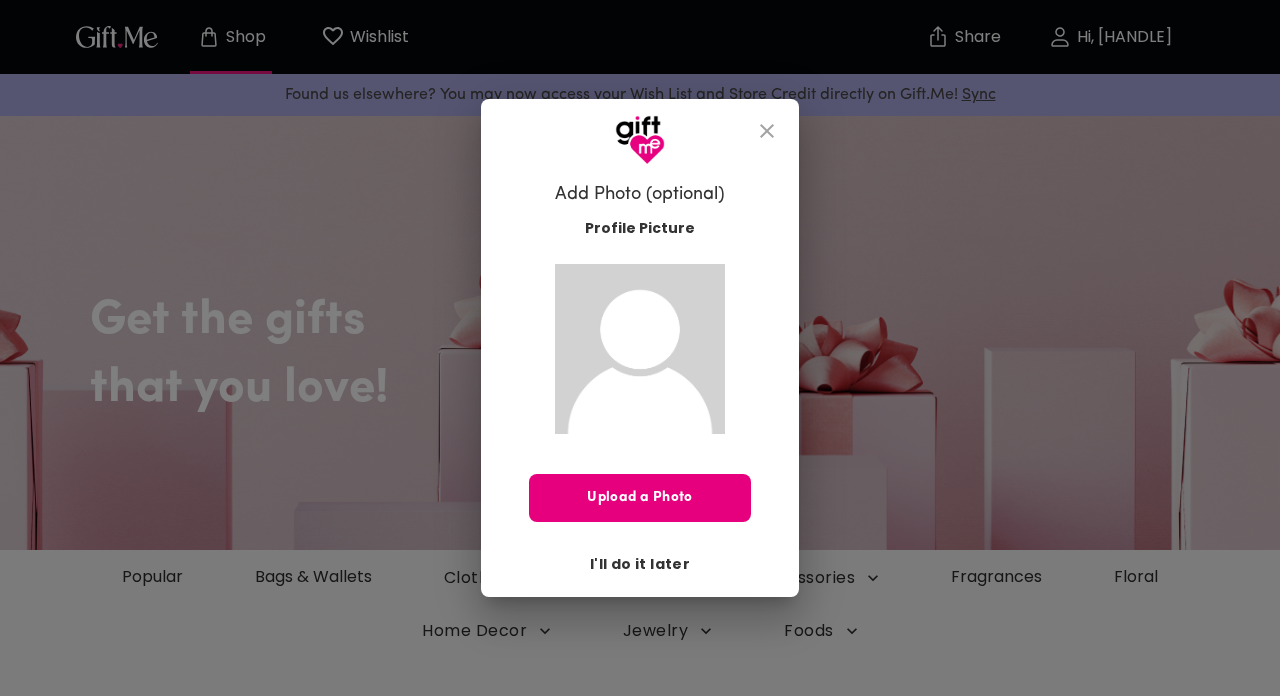 click on "I'll do it later" at bounding box center [640, 564] 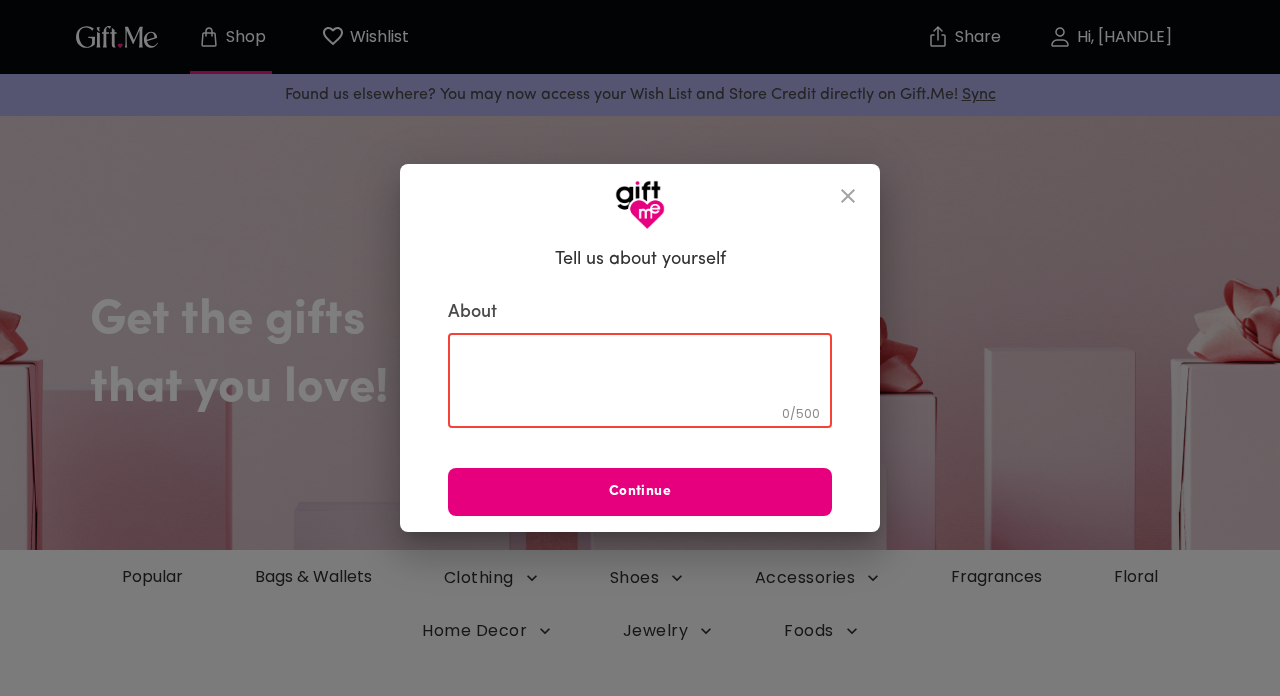 click at bounding box center (640, 380) 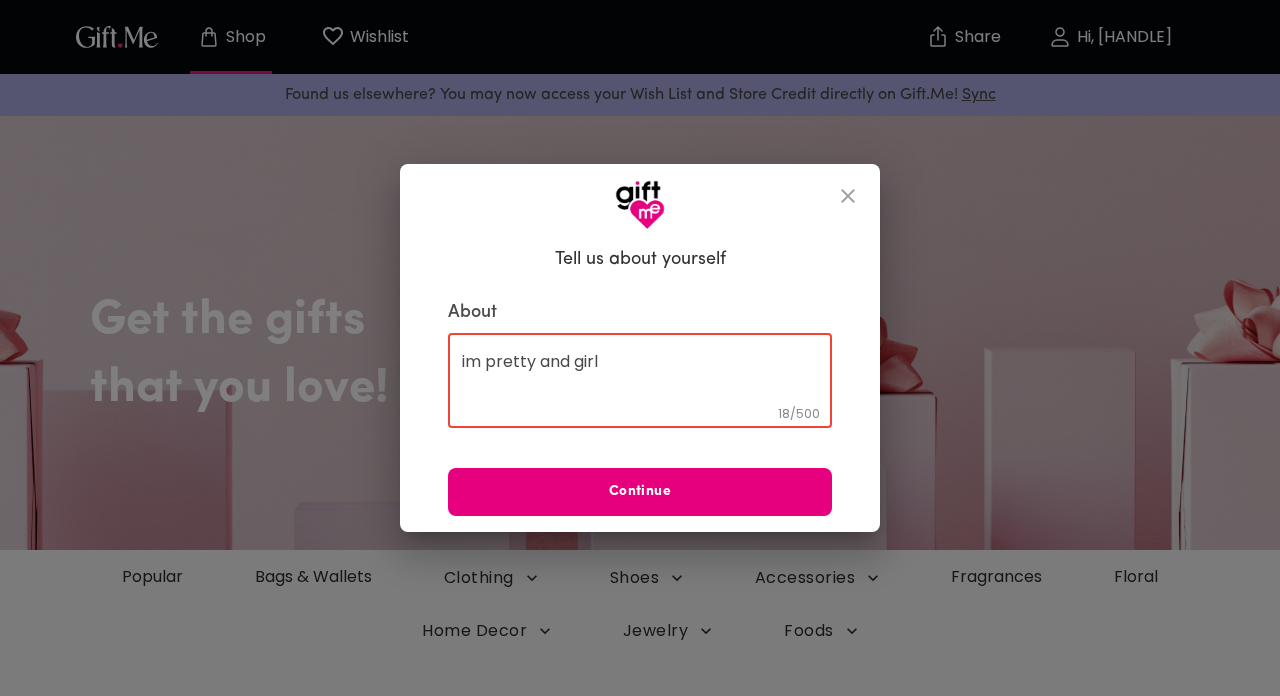 type on "im pretty and girl" 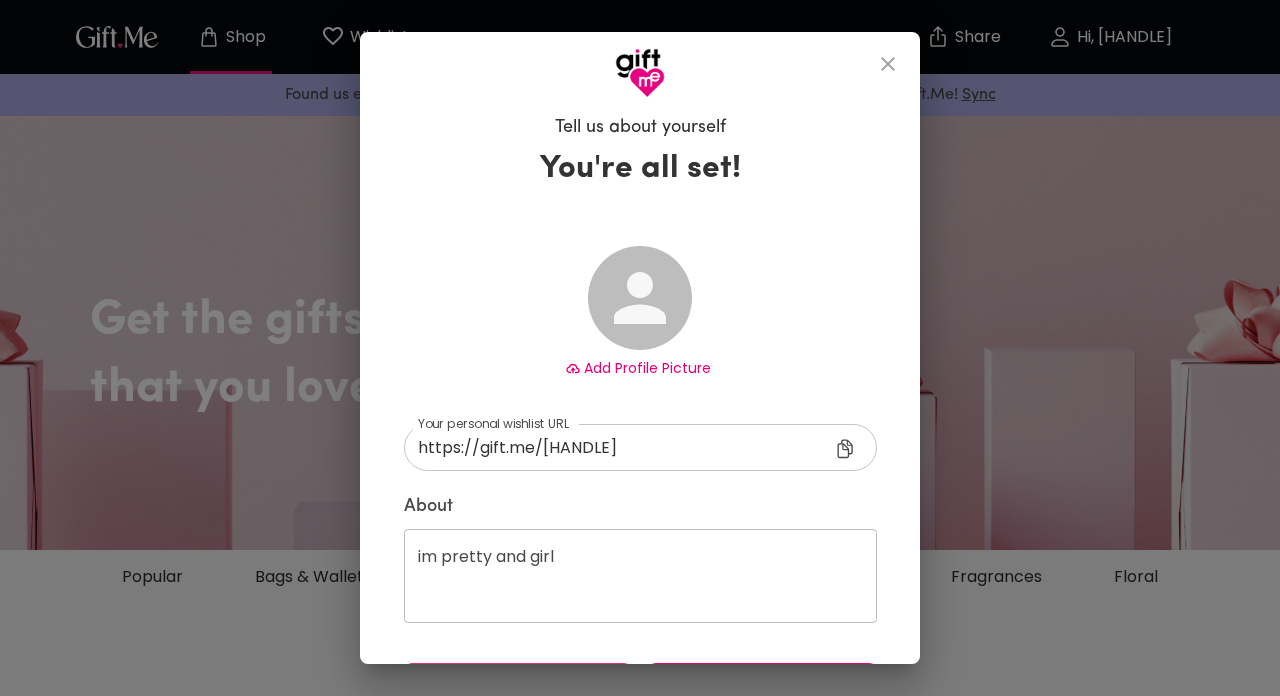 type on "https://gift.me/ryanna" 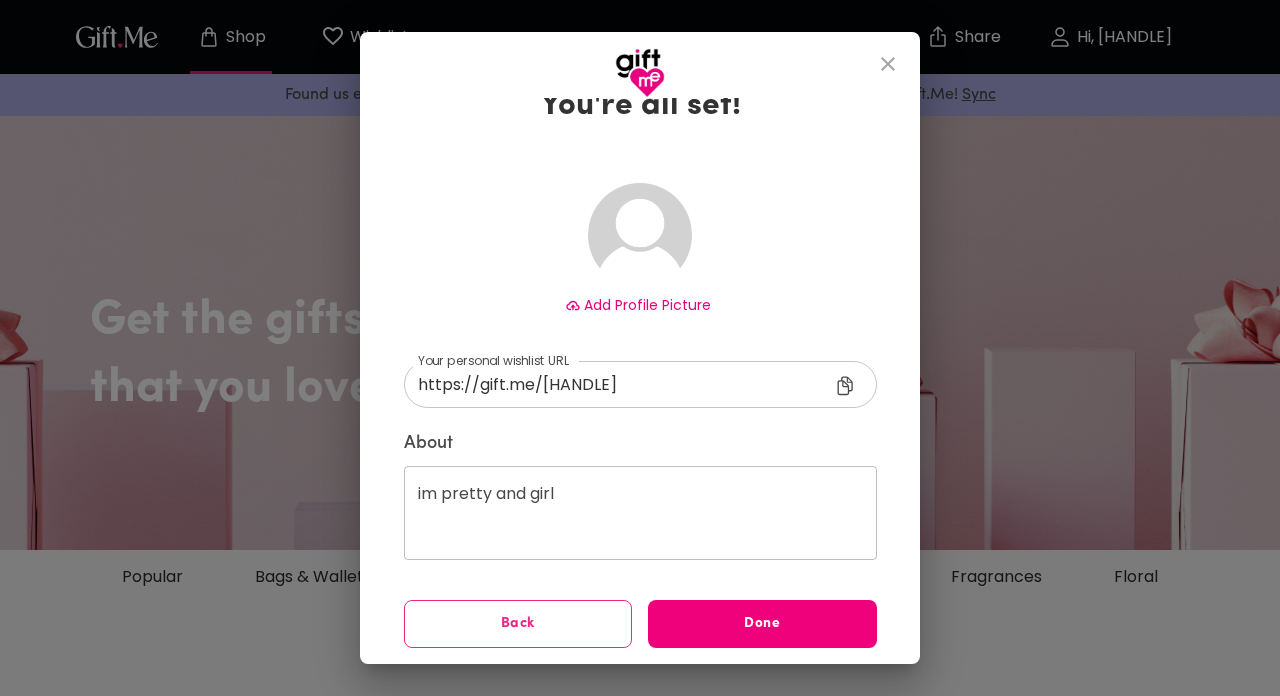 scroll, scrollTop: 62, scrollLeft: 0, axis: vertical 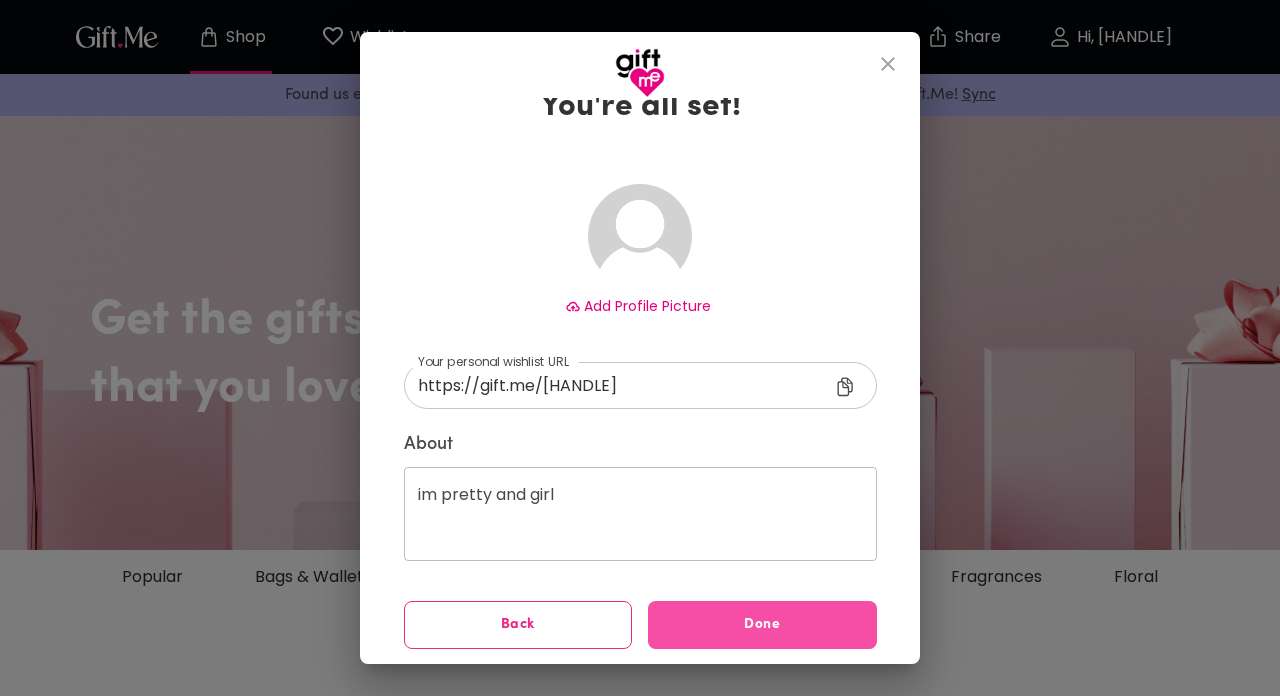 click on "Done" at bounding box center (762, 625) 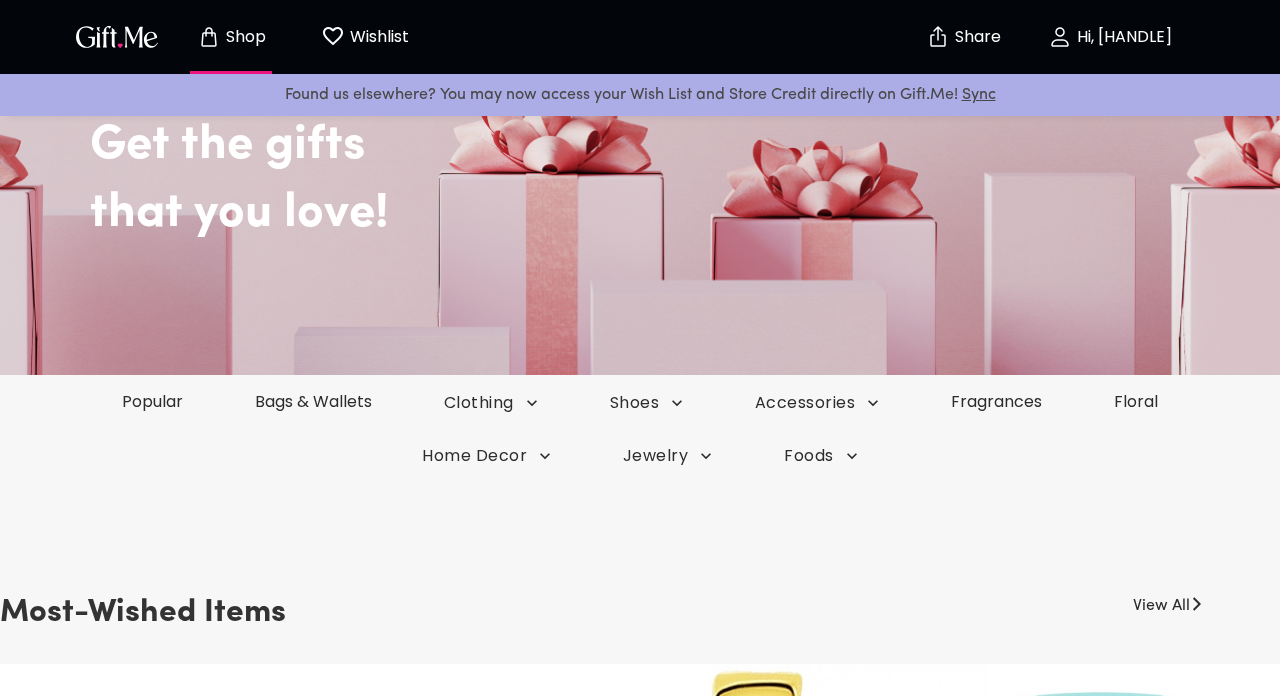 scroll, scrollTop: 179, scrollLeft: 0, axis: vertical 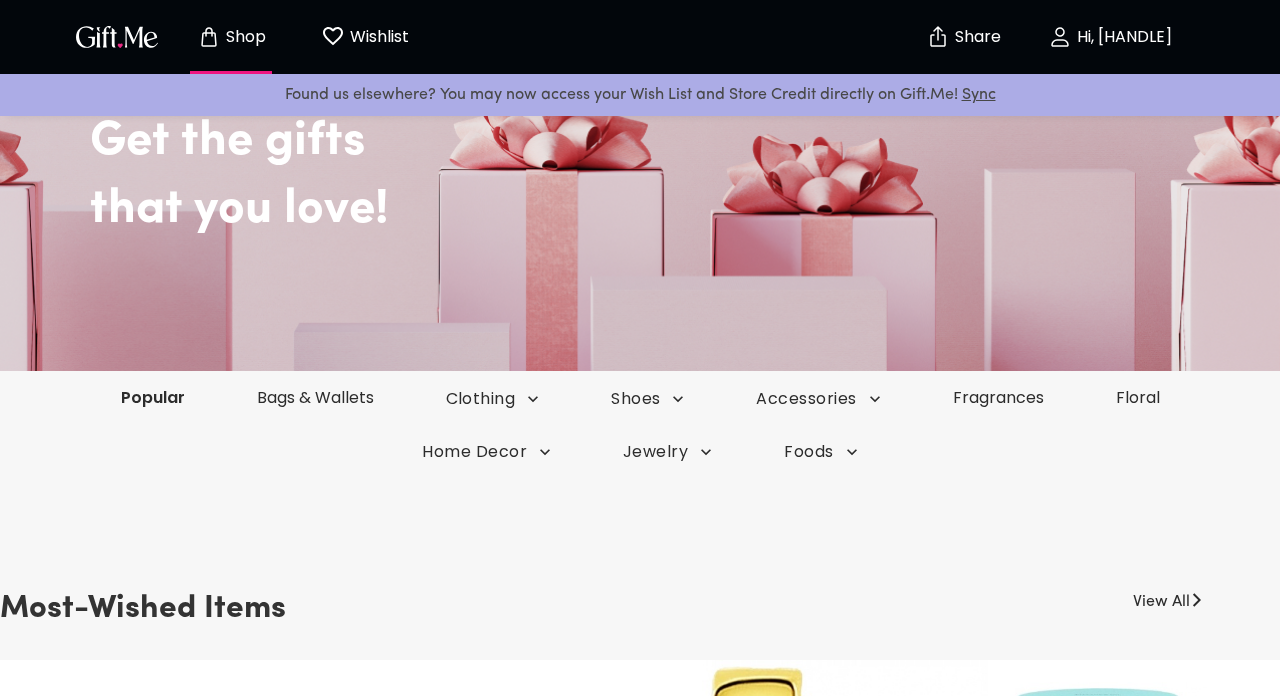 click on "Popular" at bounding box center [153, 397] 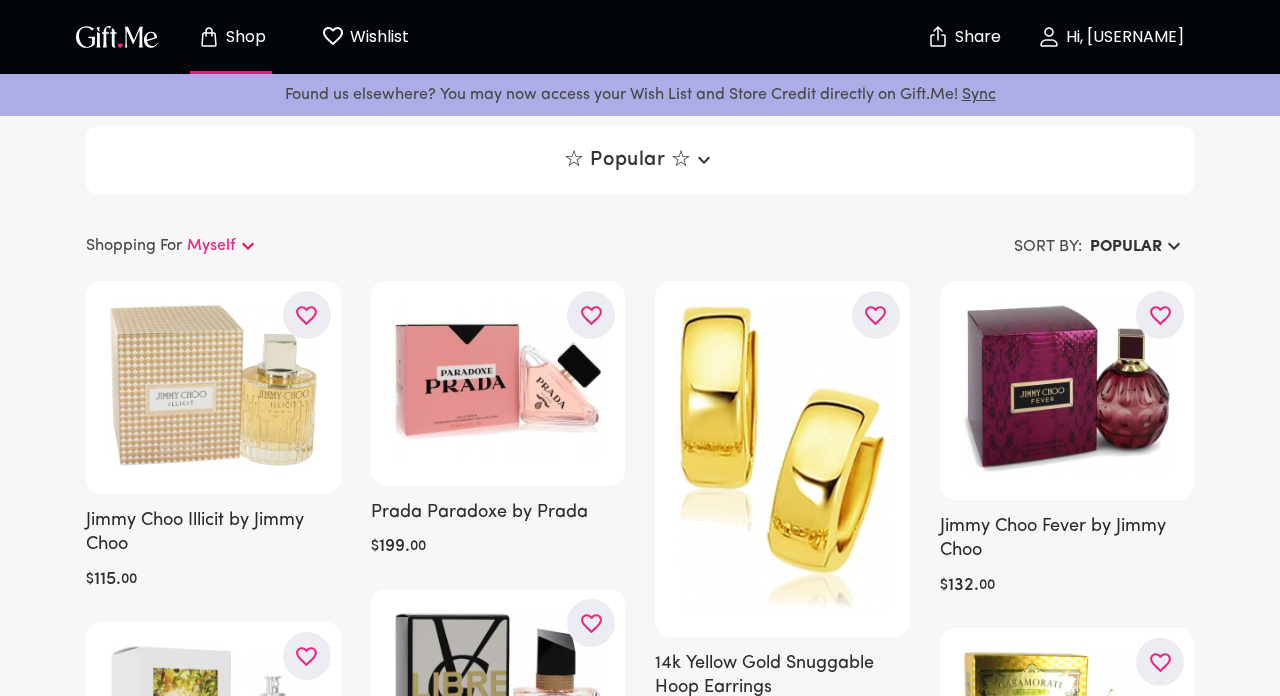 scroll, scrollTop: 0, scrollLeft: 0, axis: both 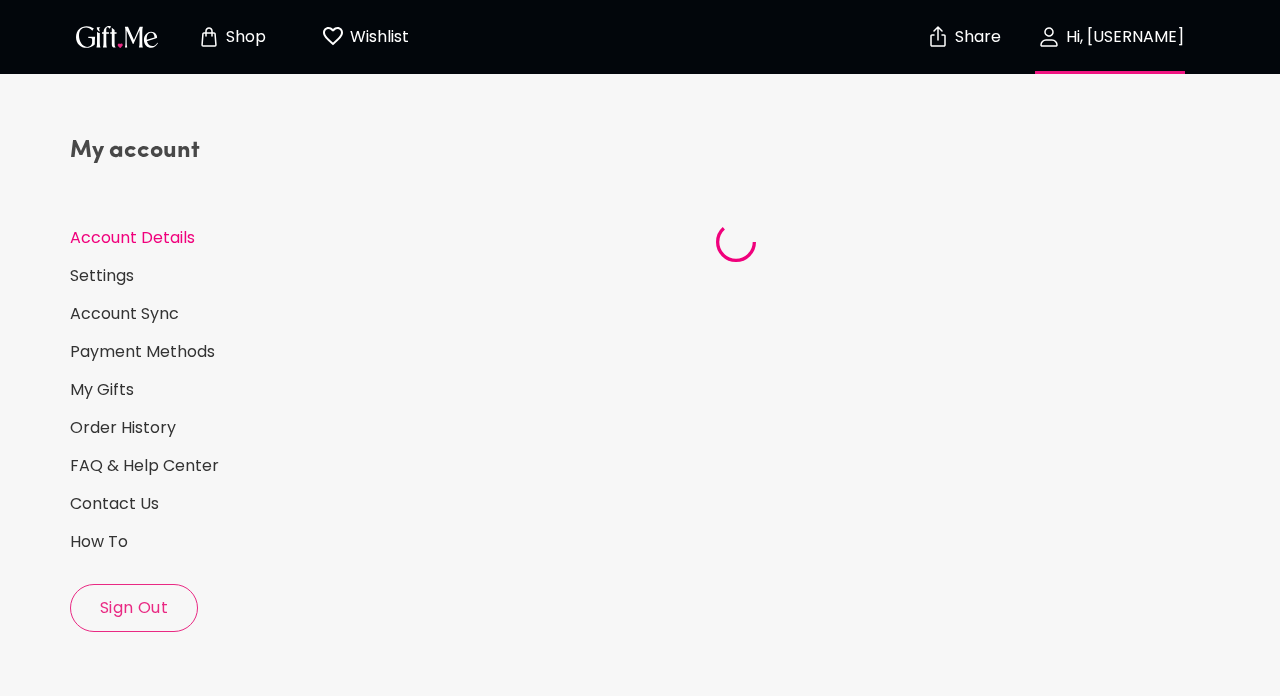 select on "US" 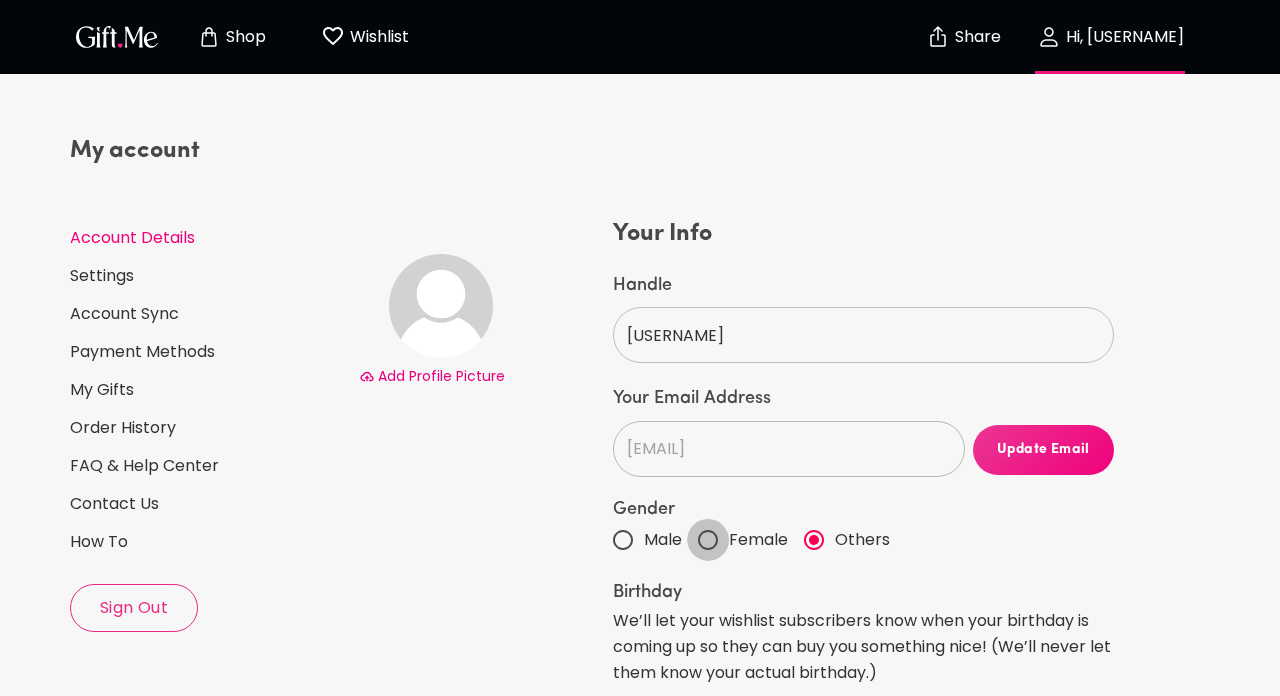 click on "Female" at bounding box center [708, 540] 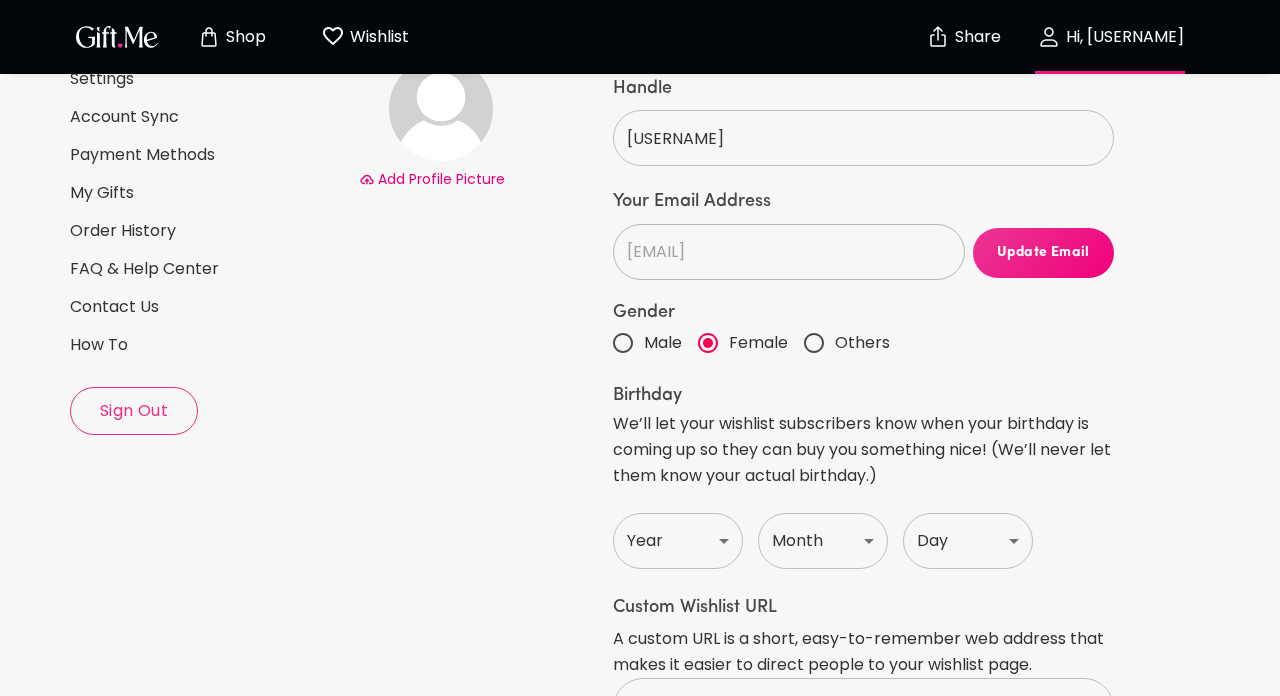 scroll, scrollTop: 199, scrollLeft: 0, axis: vertical 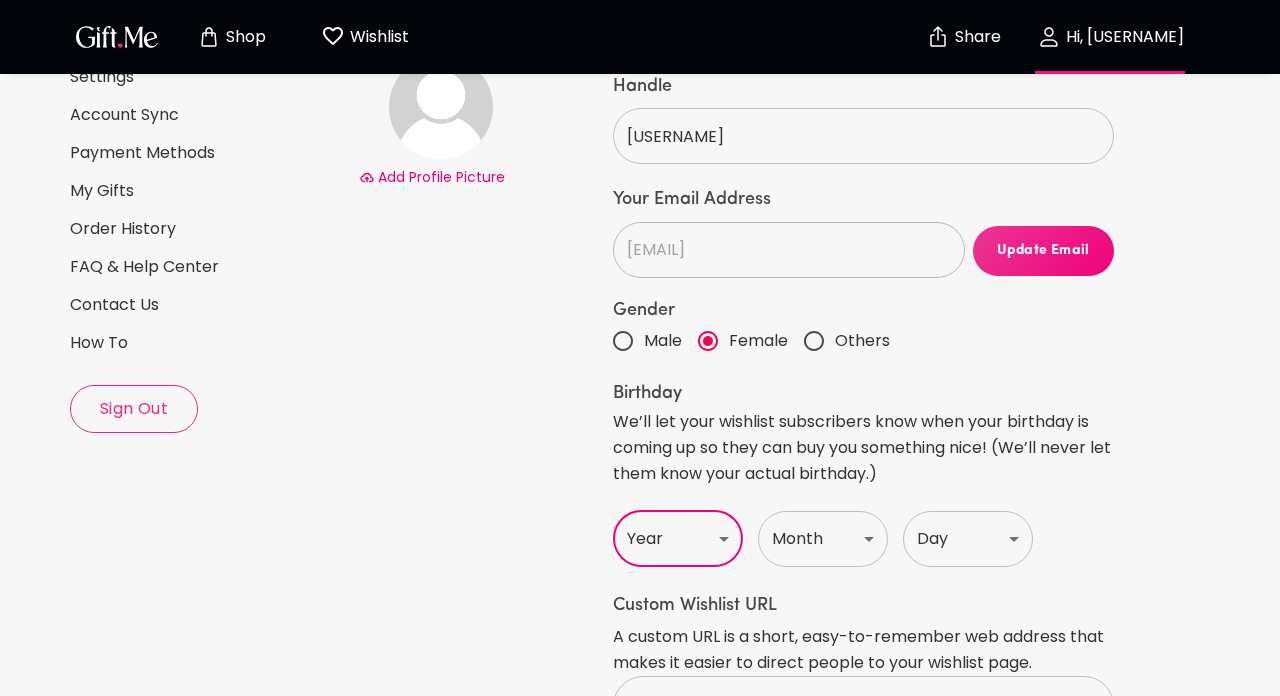 select on "2005" 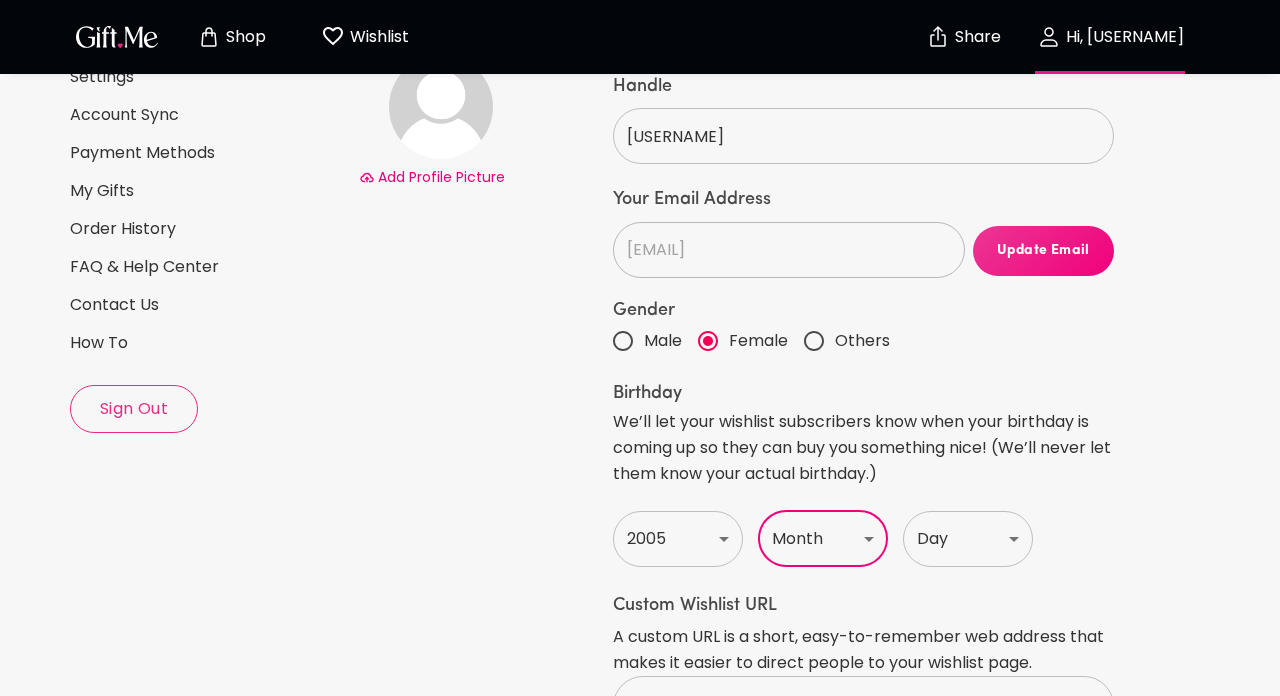 select on "June" 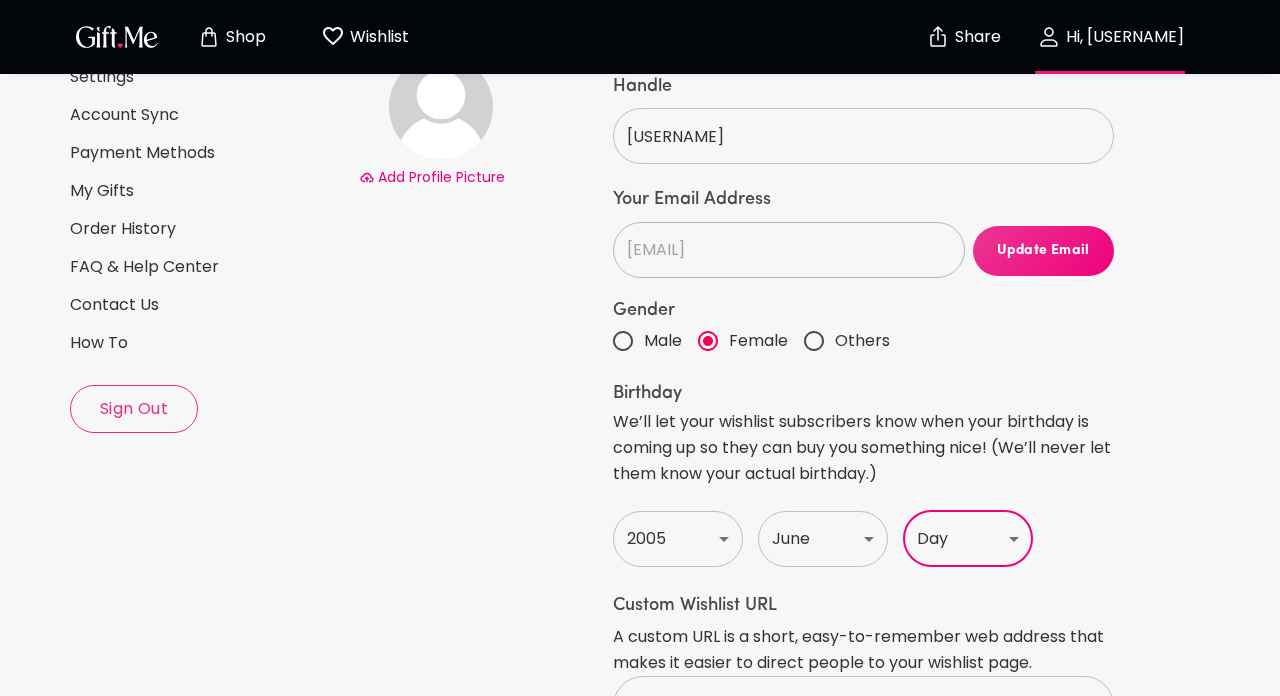 select on "21" 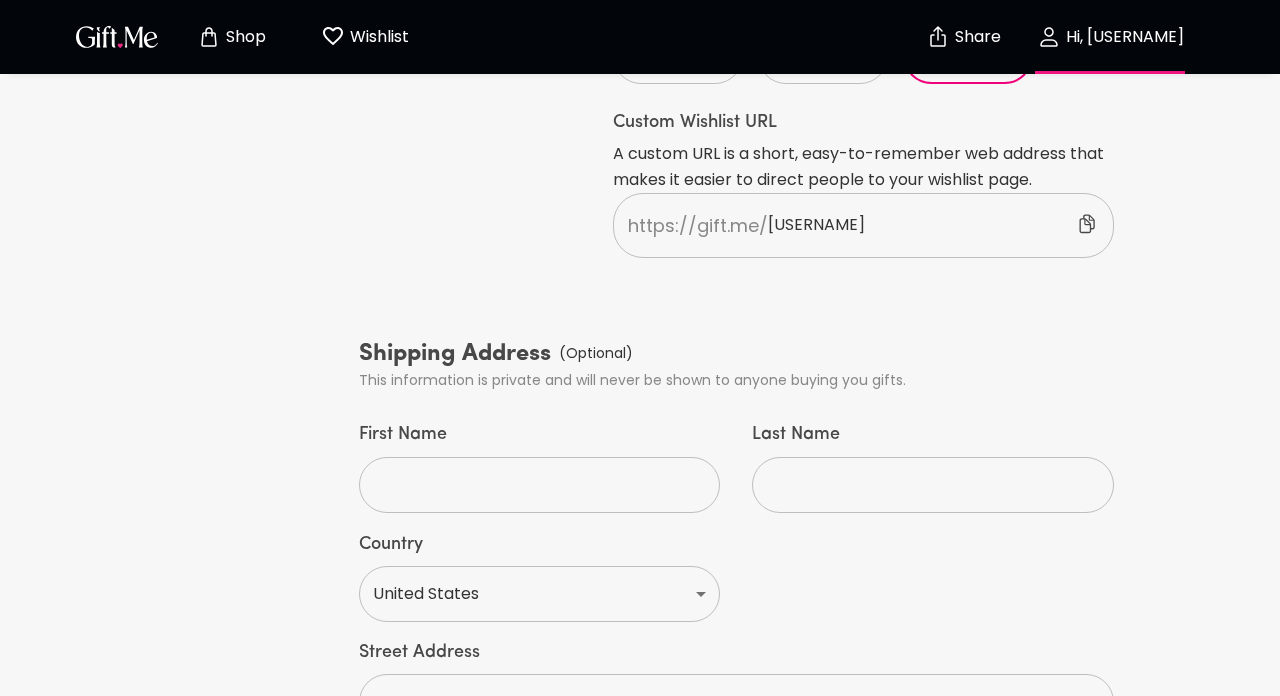 scroll, scrollTop: 689, scrollLeft: 0, axis: vertical 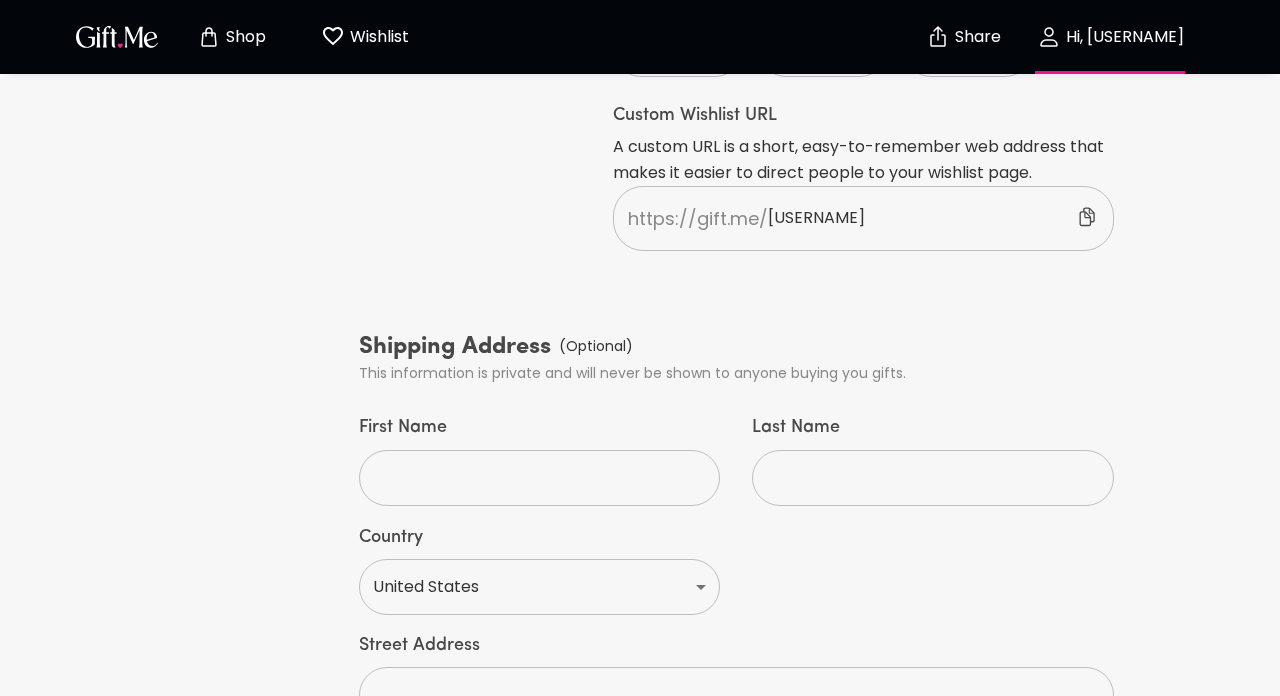 click on "https://gift.me/ ryanna" at bounding box center (863, 218) 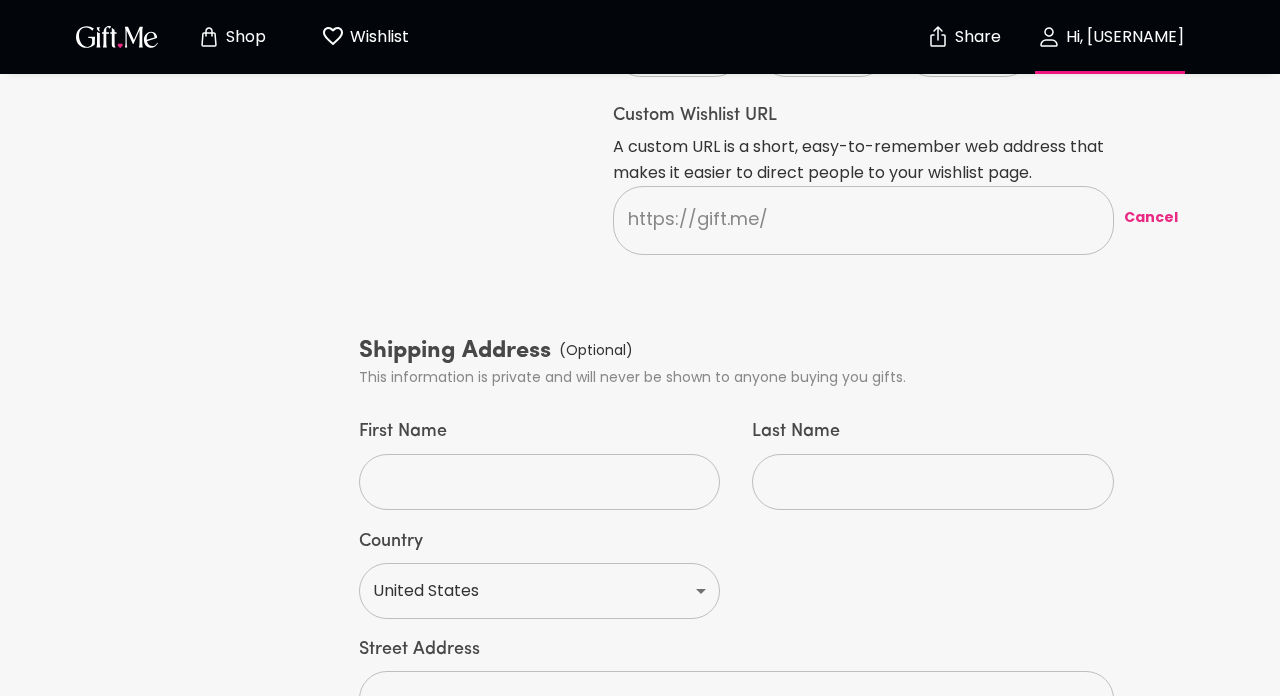click on "Add Profile Picture Your Info Handle ryanna ​ Your Email Address simmsryanna@gmail.com ​ Update Email Gender Male Female Others Birthday We’ll let your wishlist subscribers know when your birthday is coming up so they can buy you something nice! (We’ll never let them know your actual birthday.) Year 1920 1921 1922 1923 1924 1925 1926 1927 1928 1929 1930 1931 1932 1933 1934 1935 1936 1937 1938 1939 1940 1941 1942 1943 1944 1945 1946 1947 1948 1949 1950 1951 1952 1953 1954 1955 1956 1957 1958 1959 1960 1961 1962 1963 1964 1965 1966 1967 1968 1969 1970 1971 1972 1973 1974 1975 1976 1977 1978 1979 1980 1981 1982 1983 1984 1985 1986 1987 1988 1989 1990 1991 1992 1993 1994 1995 1996 1997 1998 1999 2000 2001 2002 2003 2004 2005 2006 2007 2008 2009 2010 2011 2012 2013 2014 2015 2016 2017 2018 2019 2020 2021 2022 2023 2024 2025 ​ Month Jan Feb Mar Apr May June July Aug Sept Oct Nov Dec ​ Day 1 2 3 4 5 6 7 8 9 10 11 12 13 14 15 16 17 18 19 20 21 22 23 24 25 26 27 28 29 30 ​ Custom Wishlist URL Cancel ​" at bounding box center (736, 233) 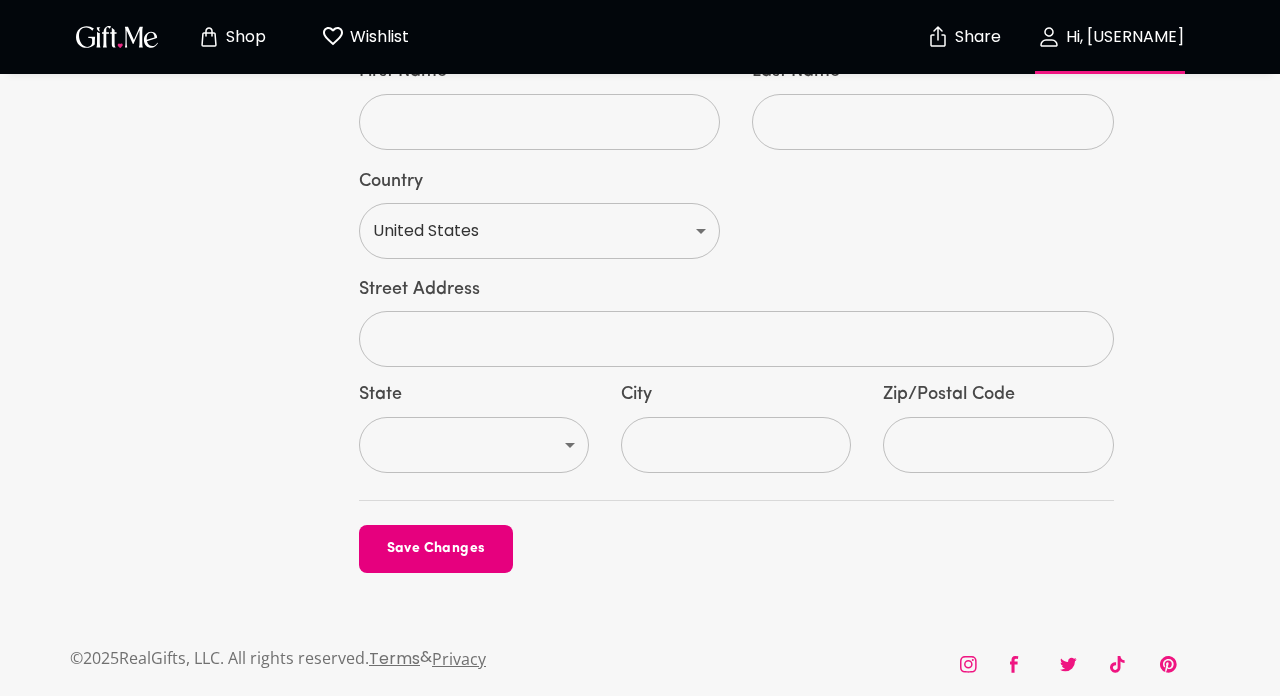 scroll, scrollTop: 606, scrollLeft: 0, axis: vertical 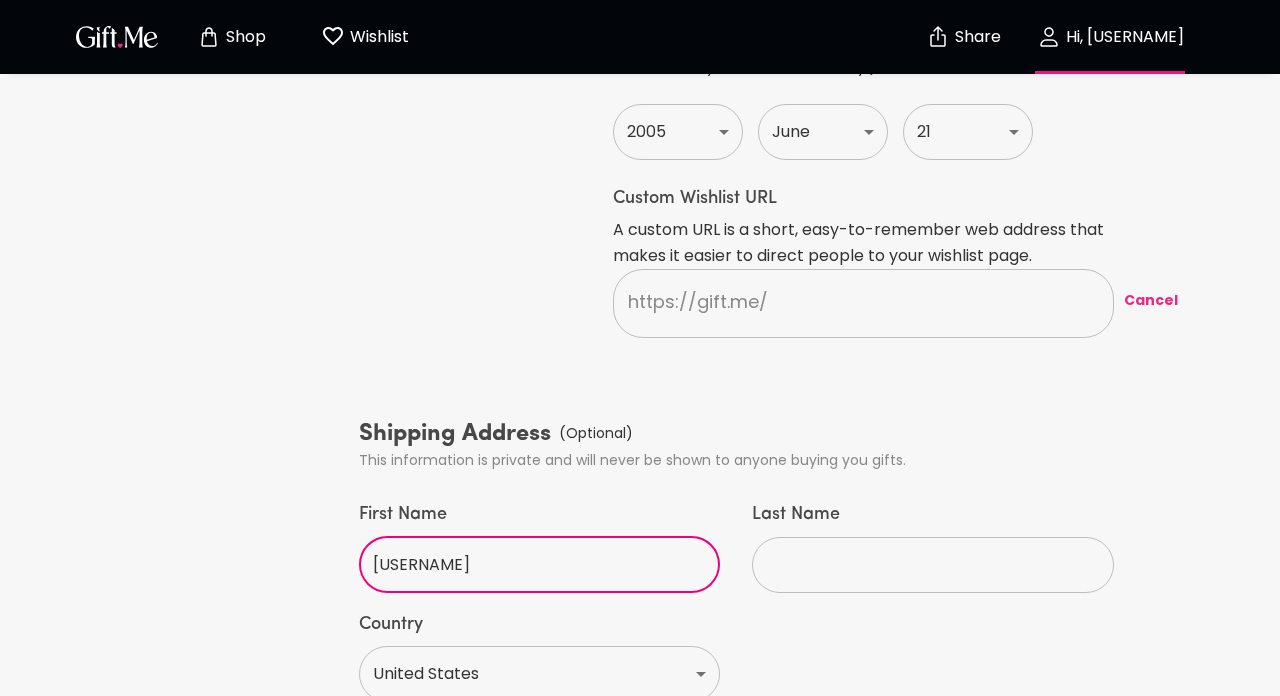 type on "ryanna" 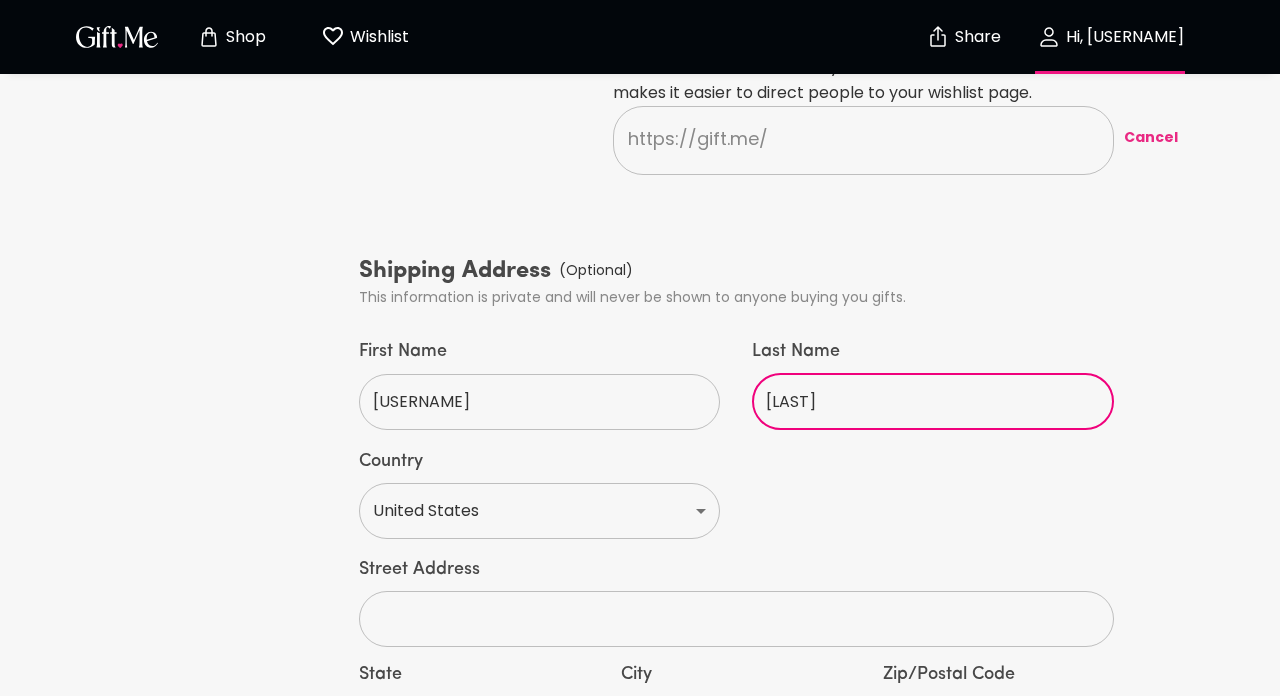 scroll, scrollTop: 789, scrollLeft: 0, axis: vertical 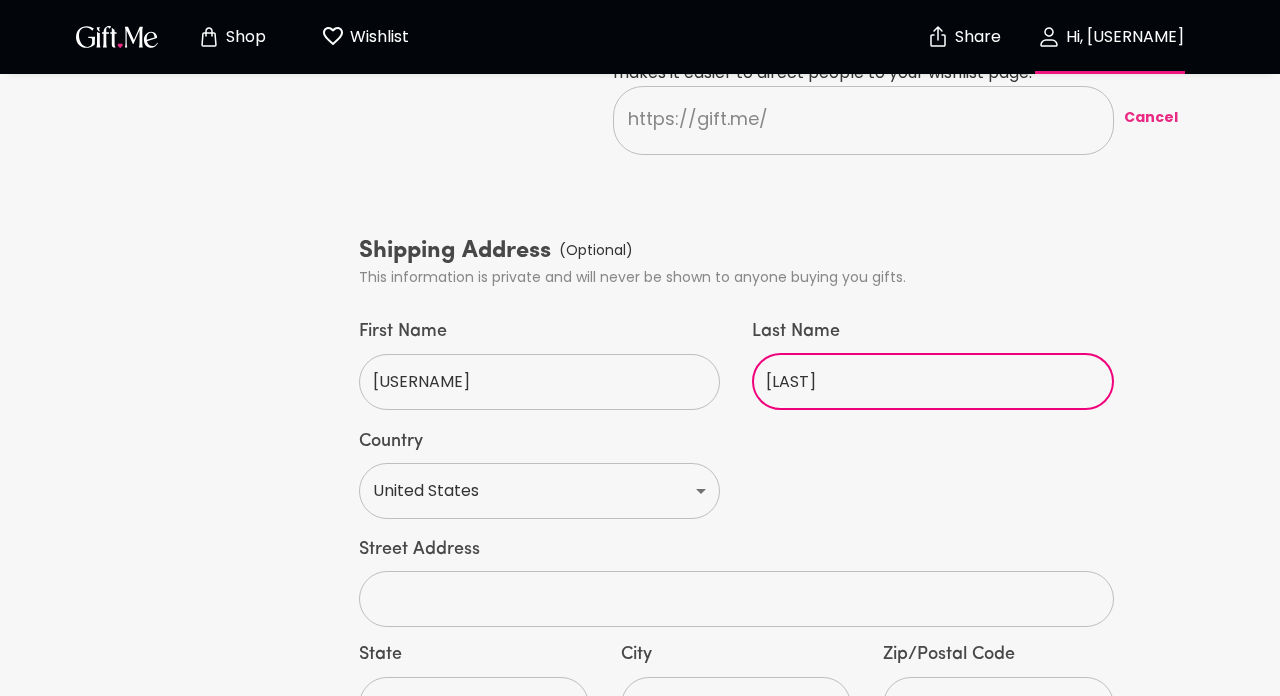type on "simms" 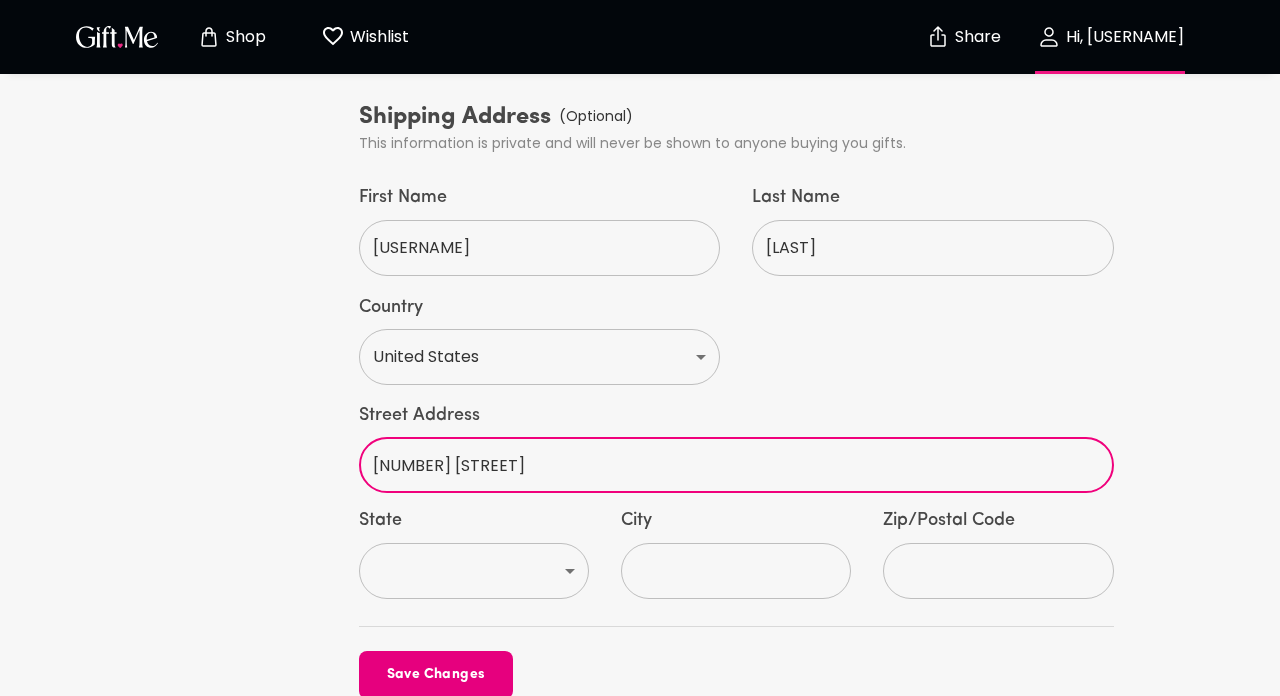 scroll, scrollTop: 969, scrollLeft: 0, axis: vertical 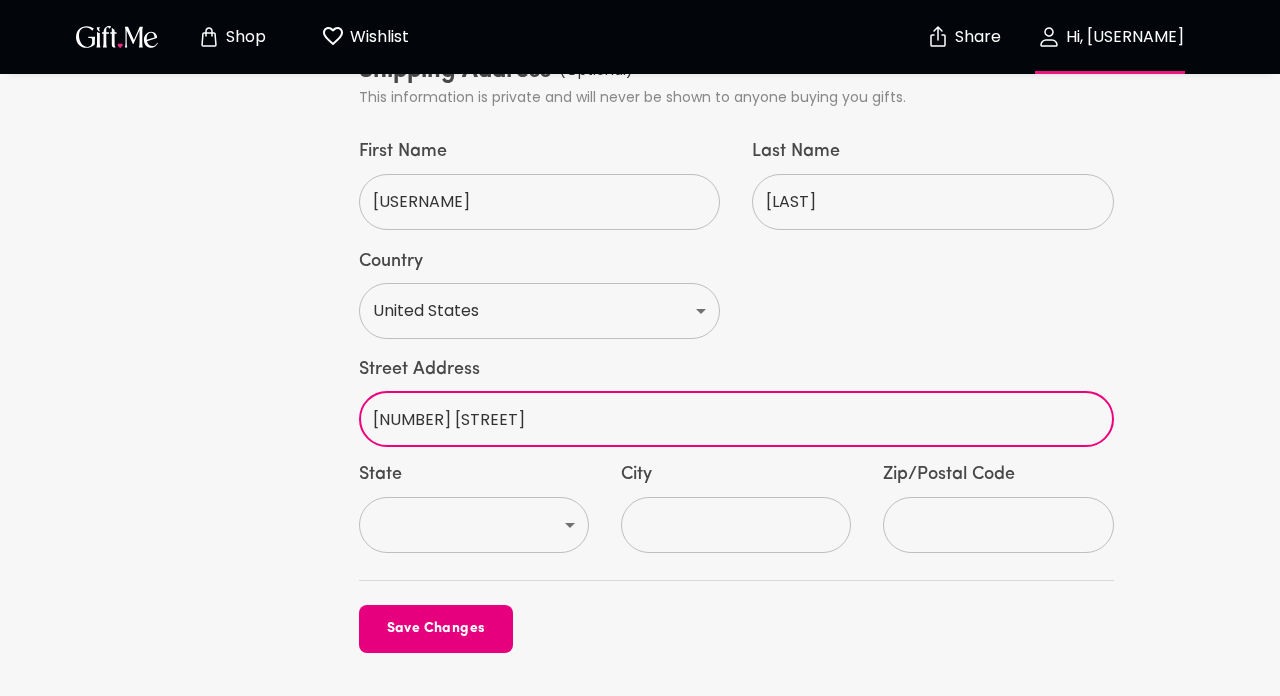 type on "2149 NW 79th Ave" 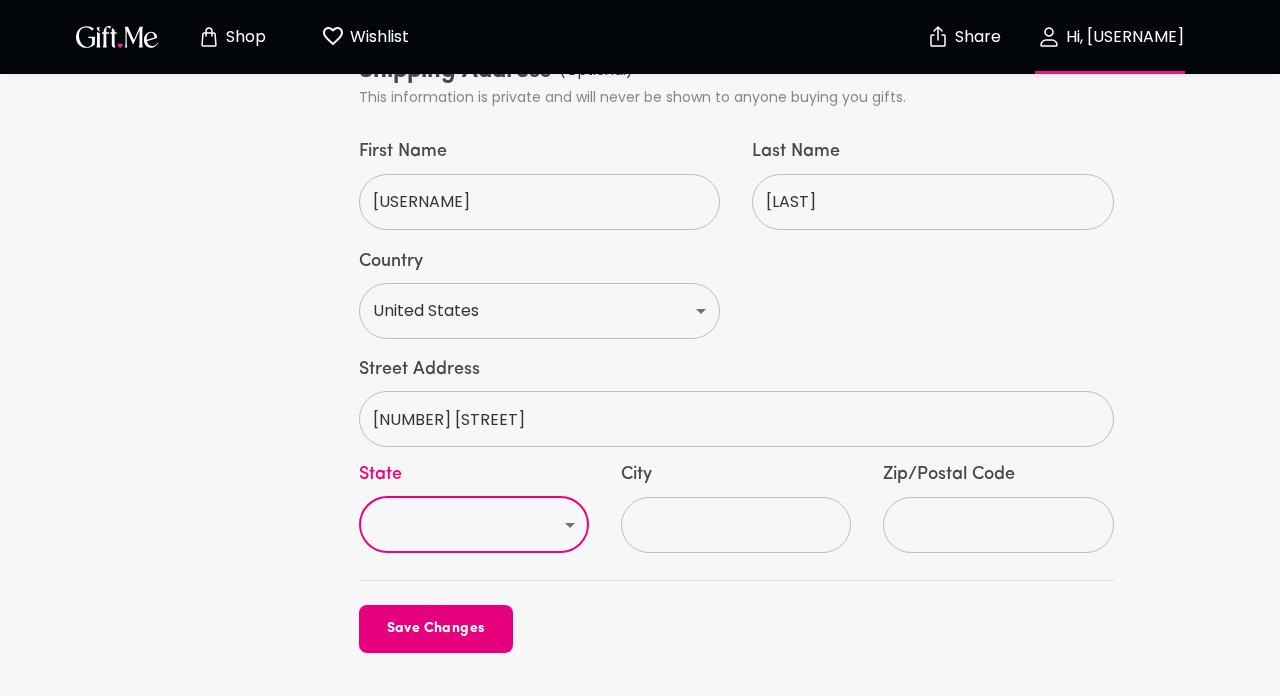 select on "FL" 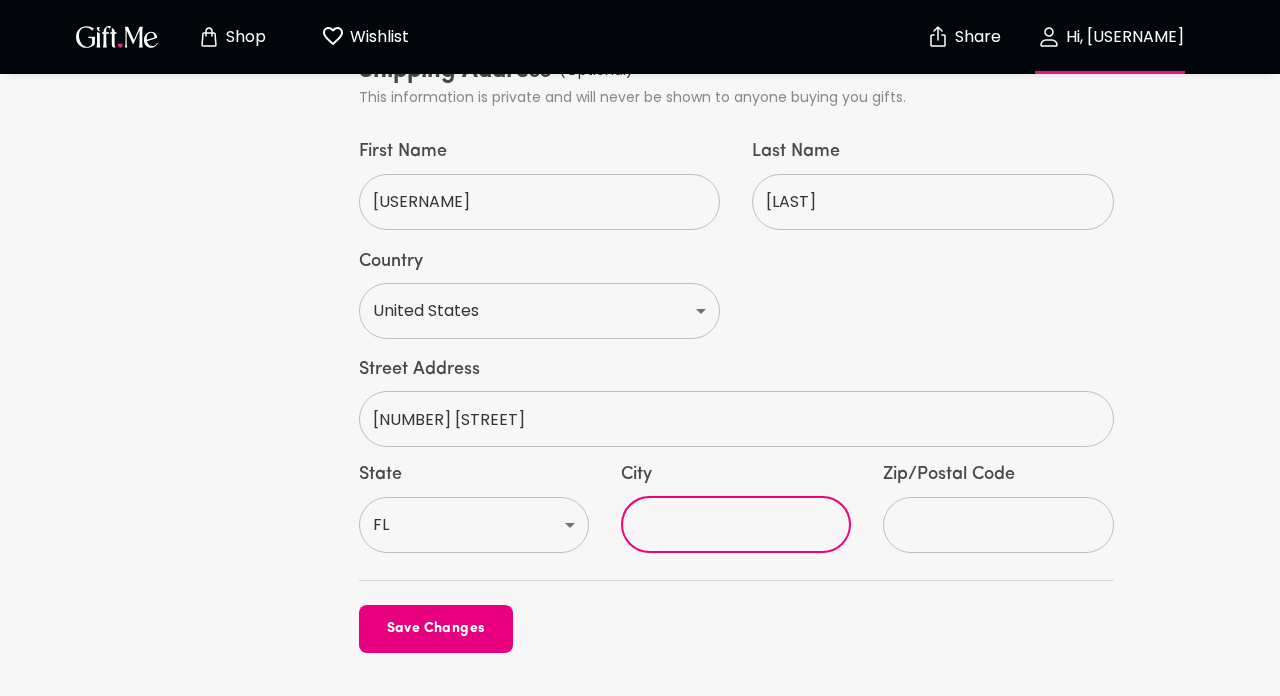click on "City" at bounding box center [725, 525] 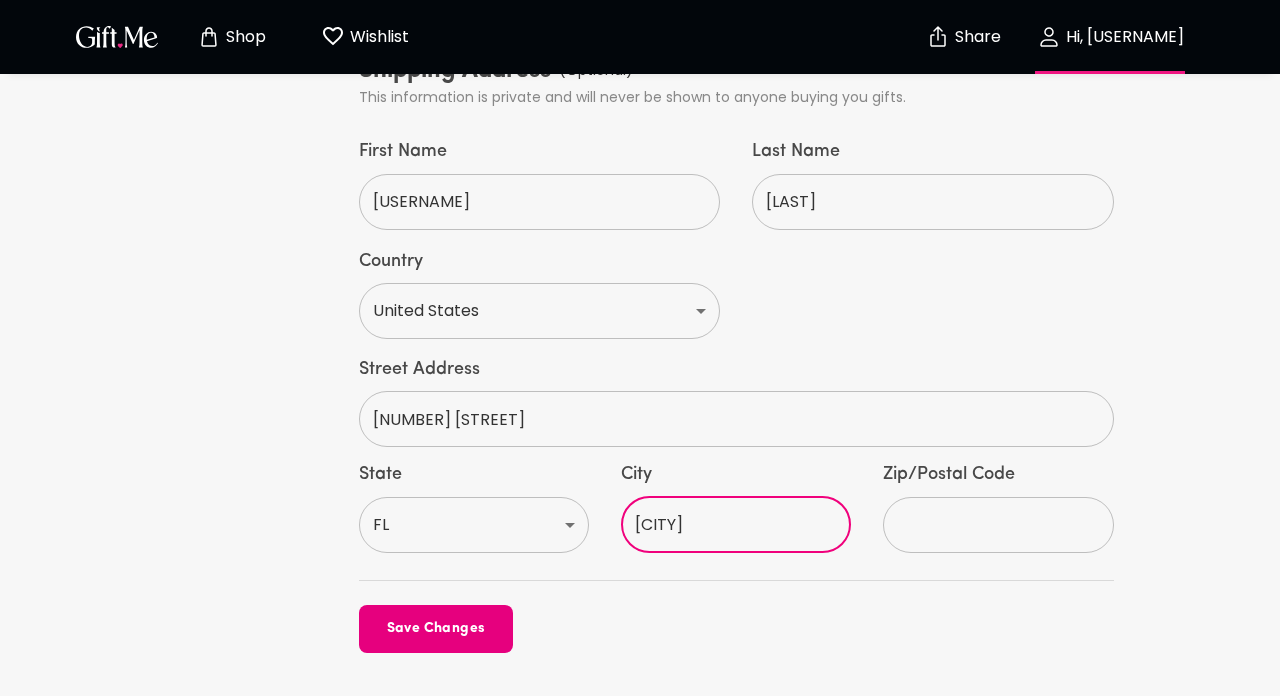 type on "doral" 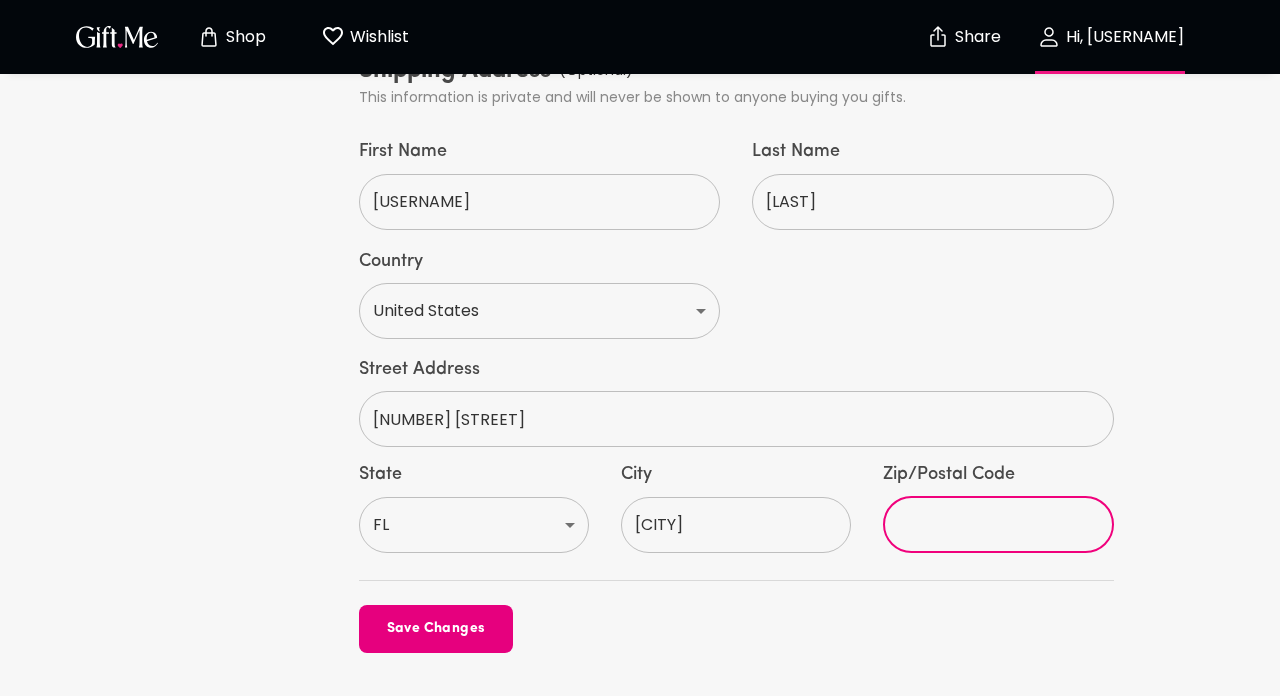 click on "Street Address 2149 NW 79th Ave ​" at bounding box center [736, 402] 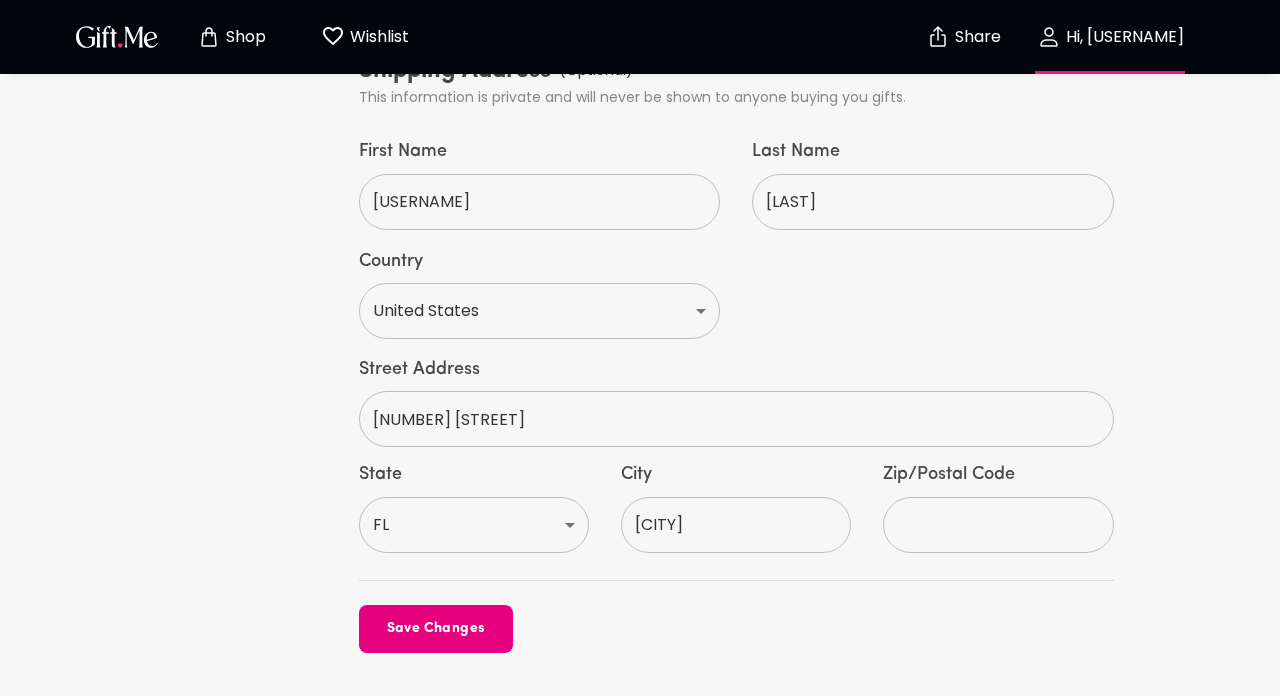 click on "2149 NW 79th Ave" at bounding box center (725, 419) 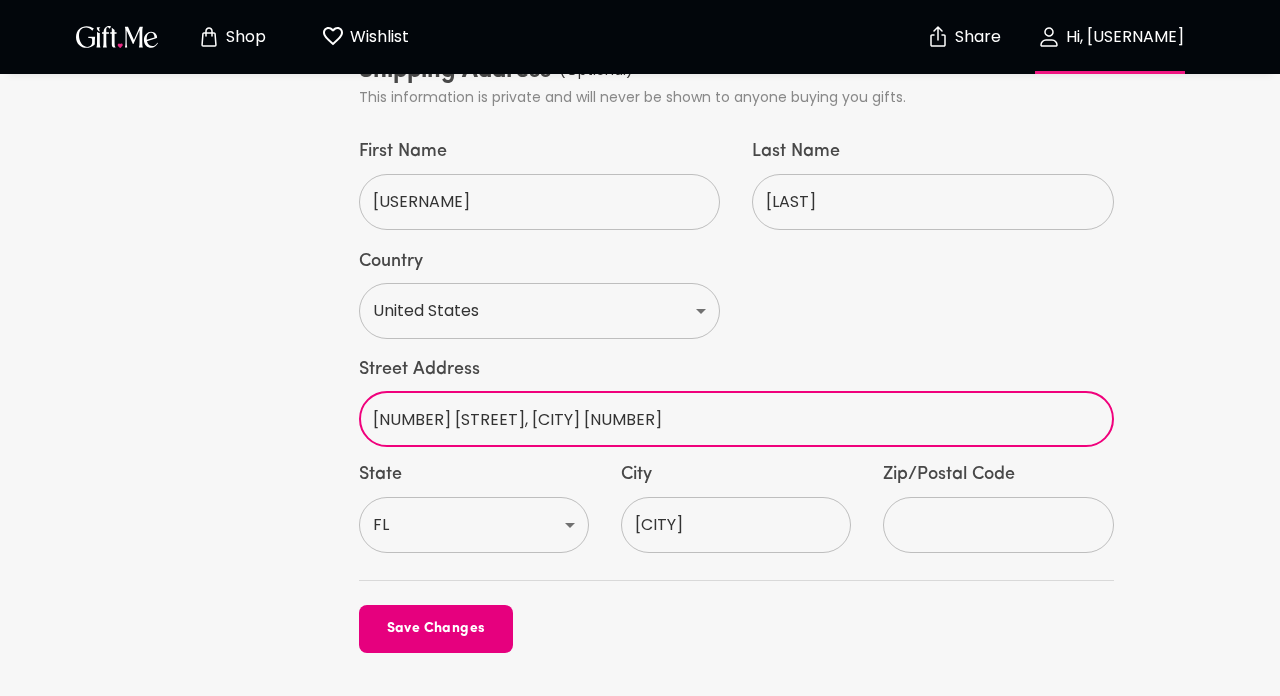 type on "2149 NW 79th Ave, ROCKET 92866" 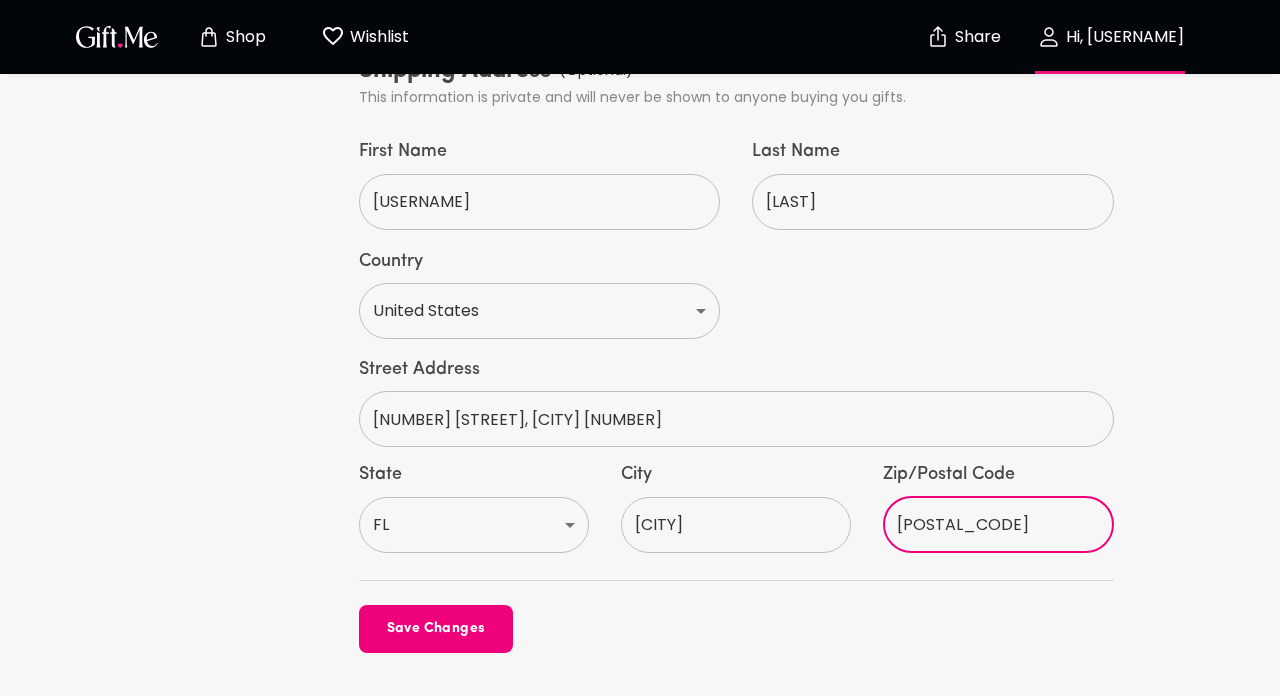 type on "33122" 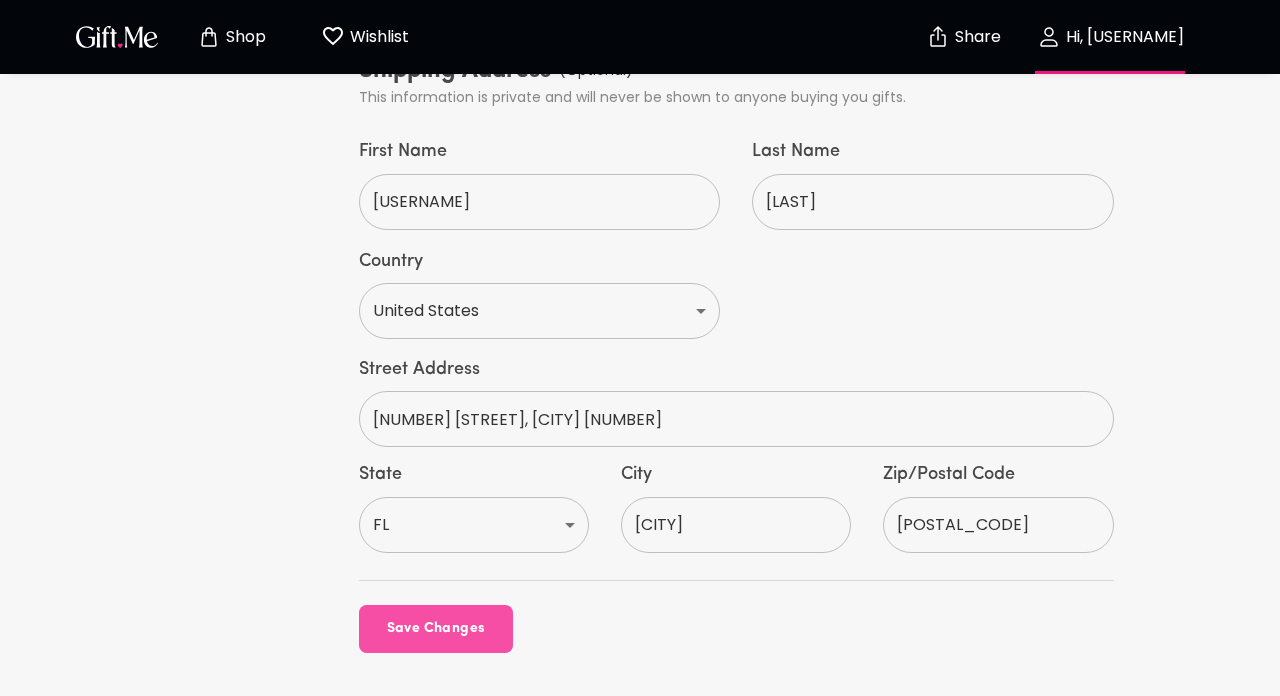 click on "Save Changes" at bounding box center (436, 629) 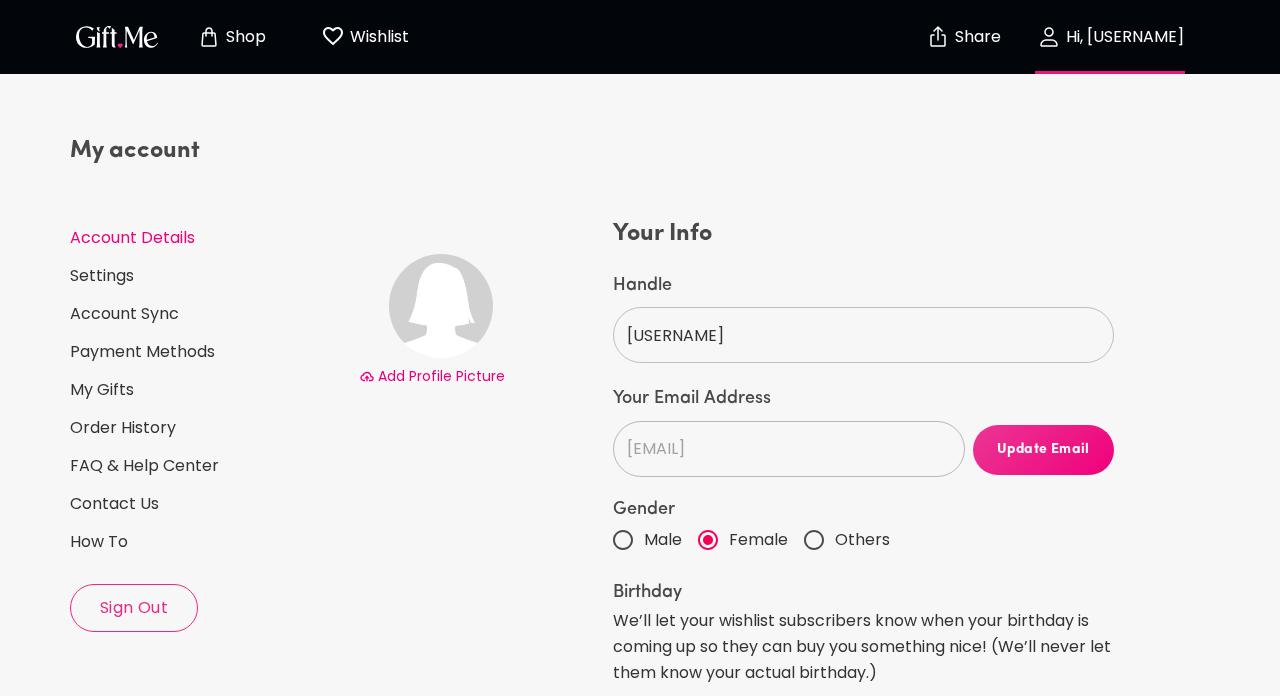scroll, scrollTop: 0, scrollLeft: 0, axis: both 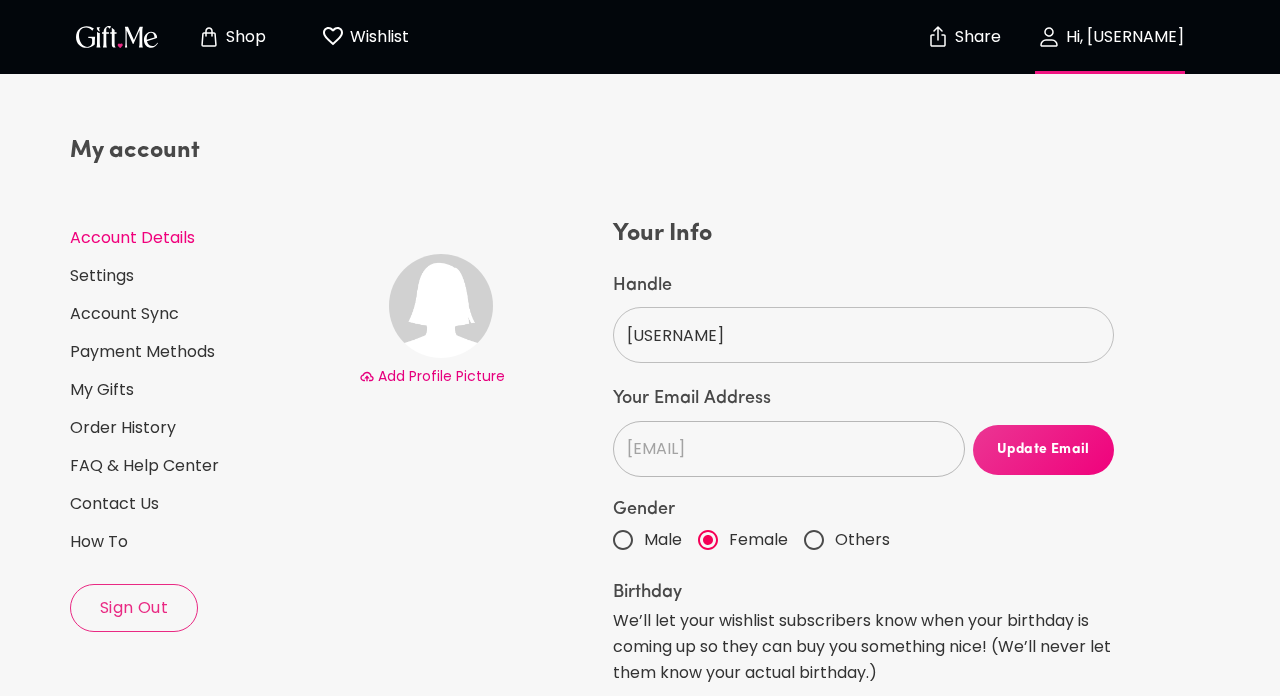 click on "Shop" at bounding box center [243, 37] 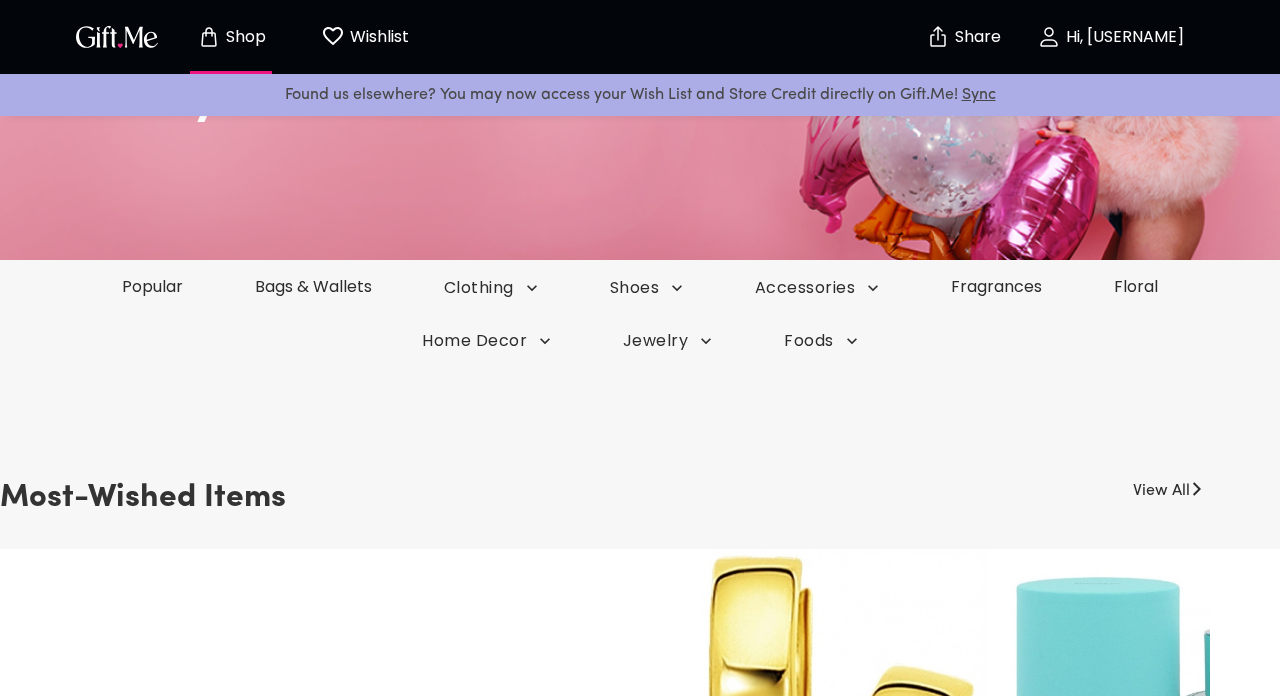 scroll, scrollTop: 304, scrollLeft: 0, axis: vertical 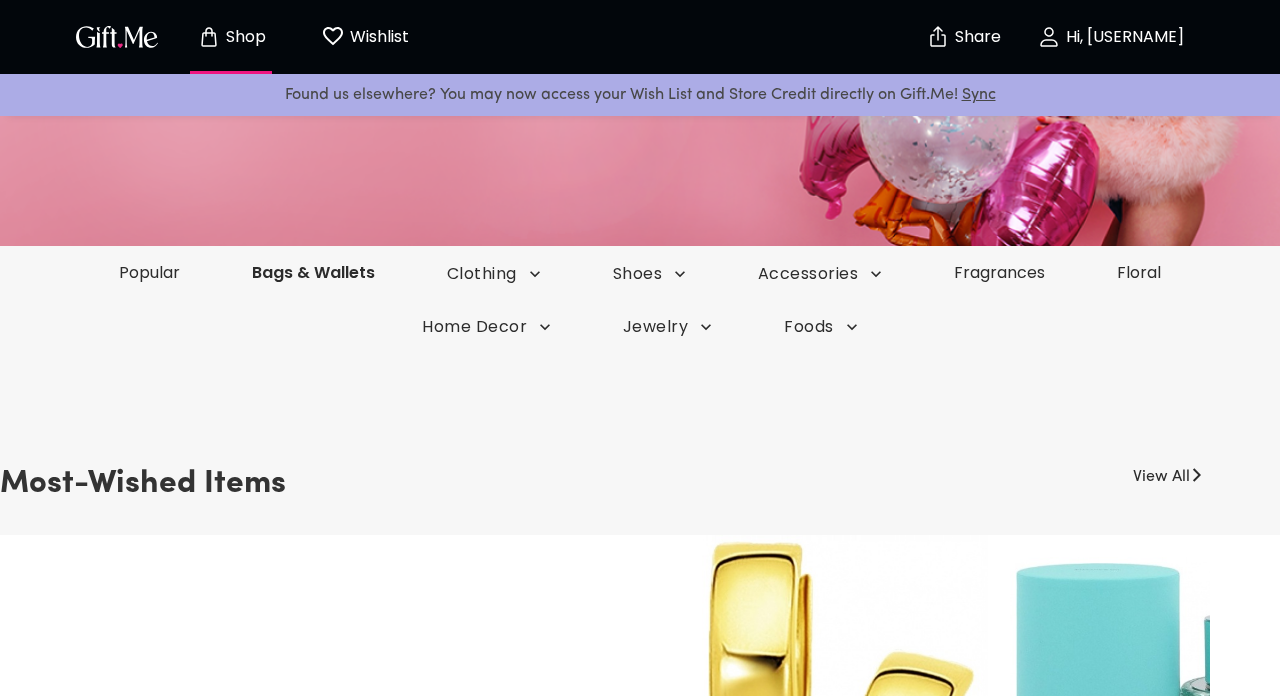 click on "Bags & Wallets" at bounding box center (313, 272) 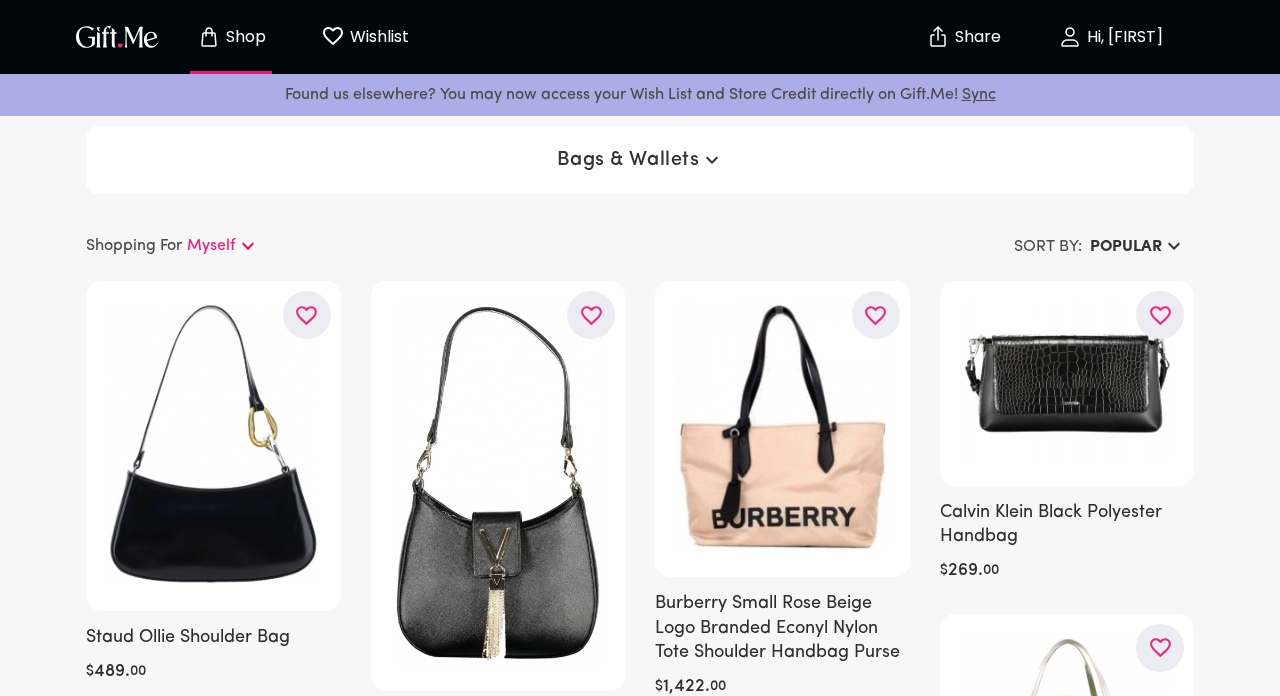 scroll, scrollTop: 0, scrollLeft: 0, axis: both 